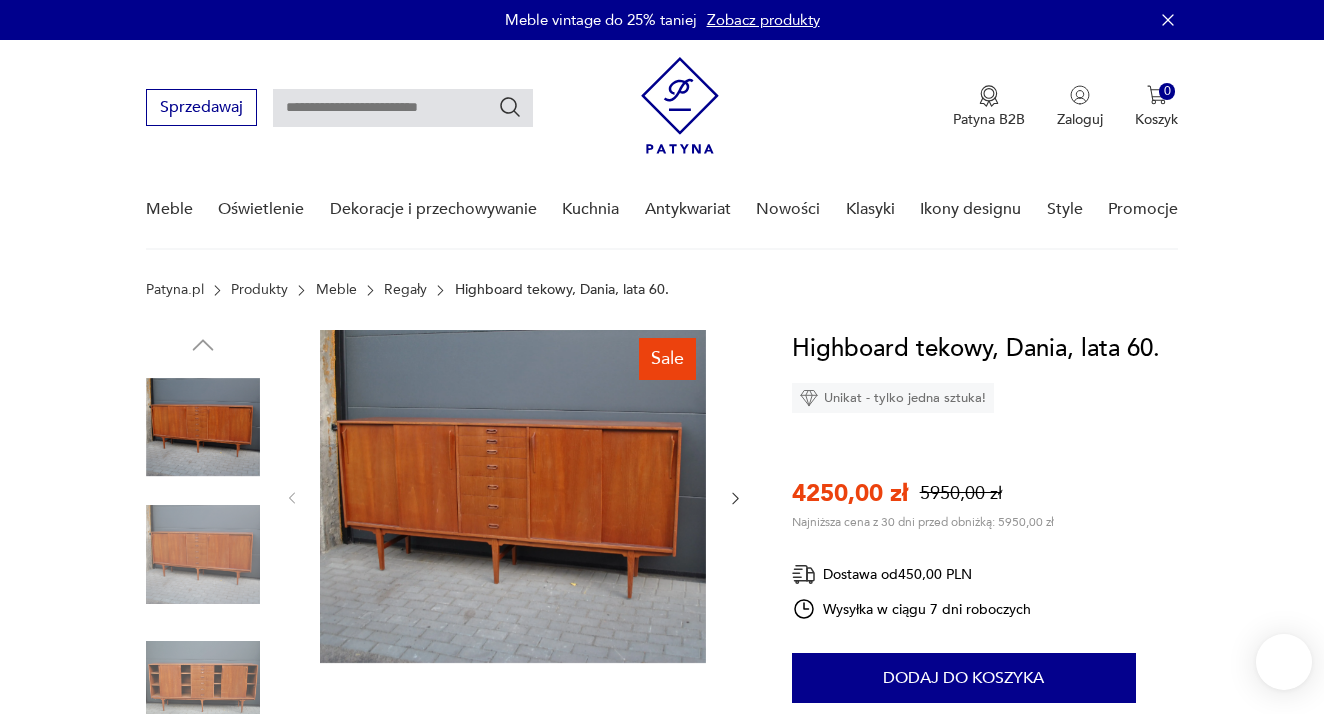 scroll, scrollTop: 0, scrollLeft: 0, axis: both 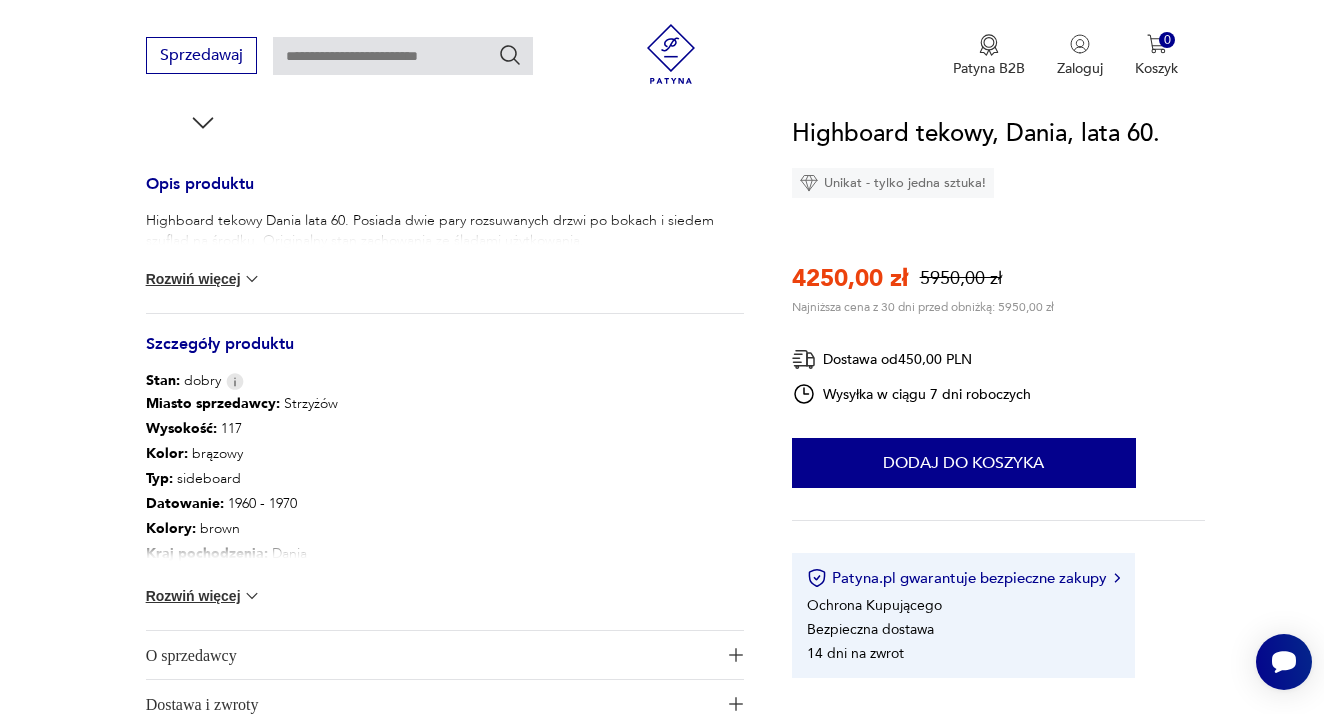 click at bounding box center (252, 596) 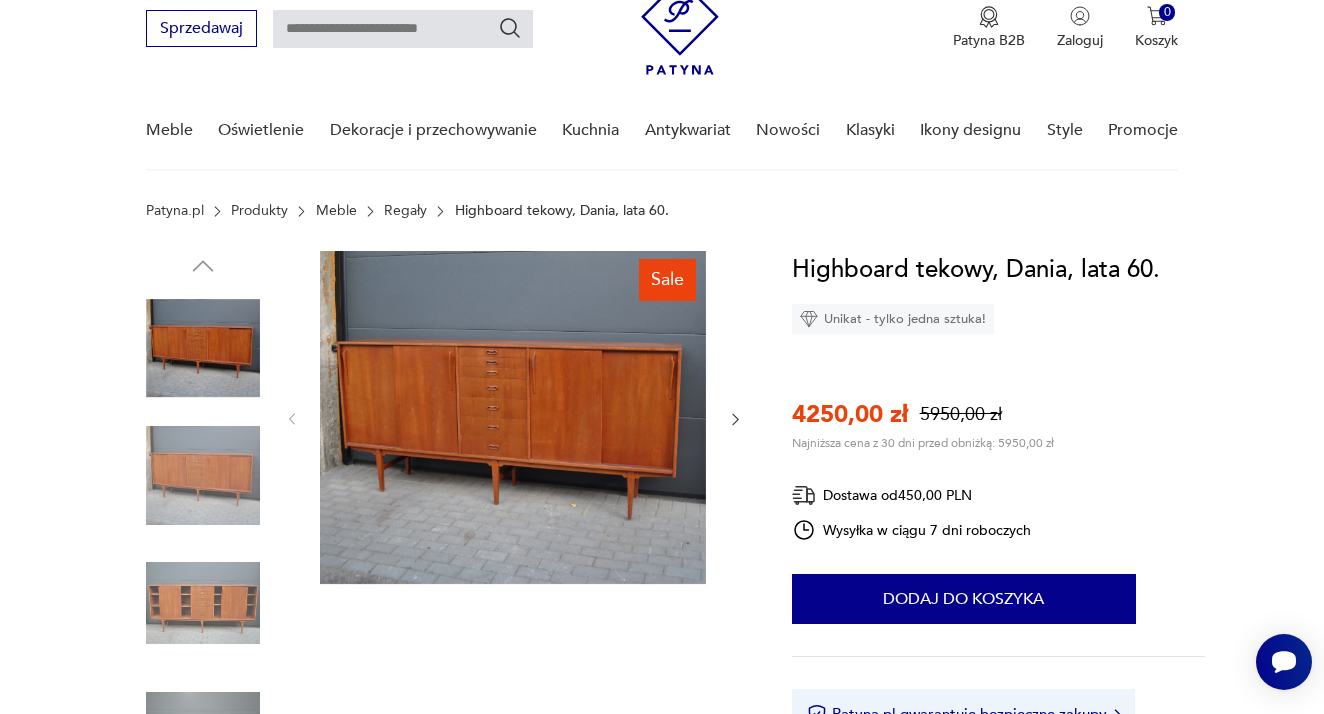 scroll, scrollTop: 77, scrollLeft: 0, axis: vertical 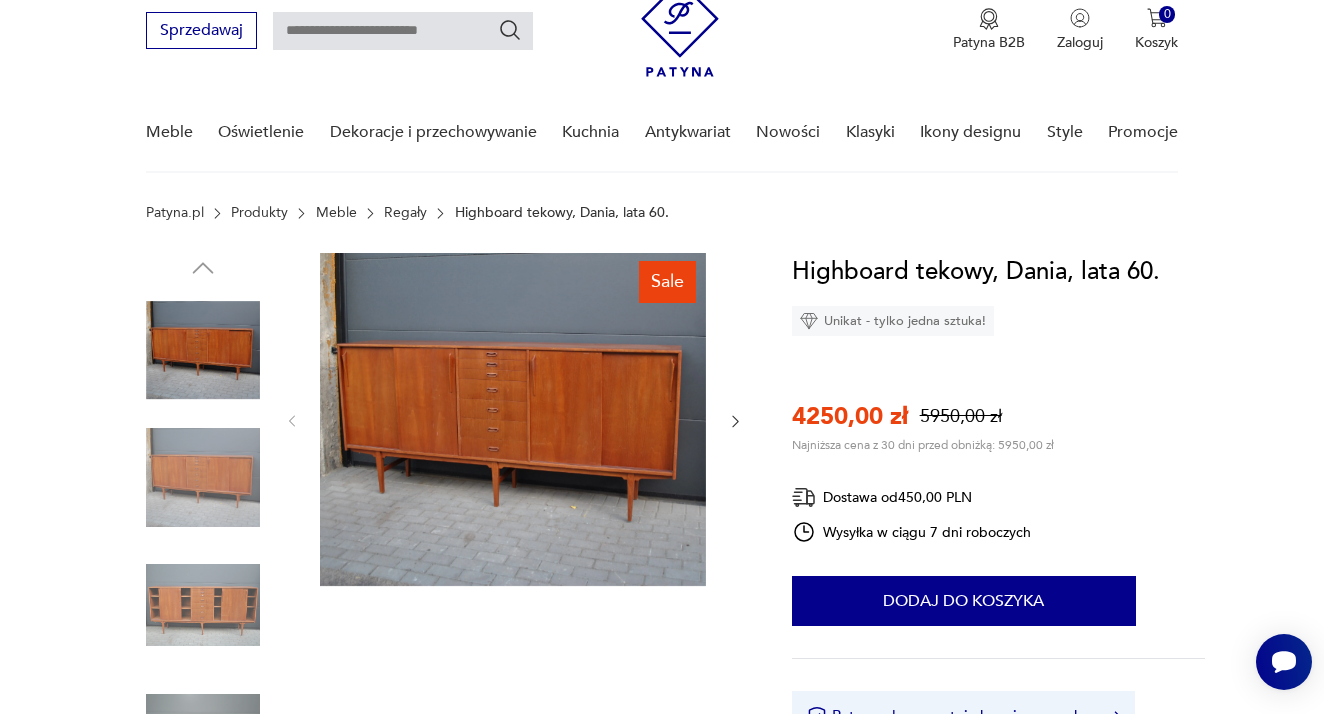 click at bounding box center [203, 478] 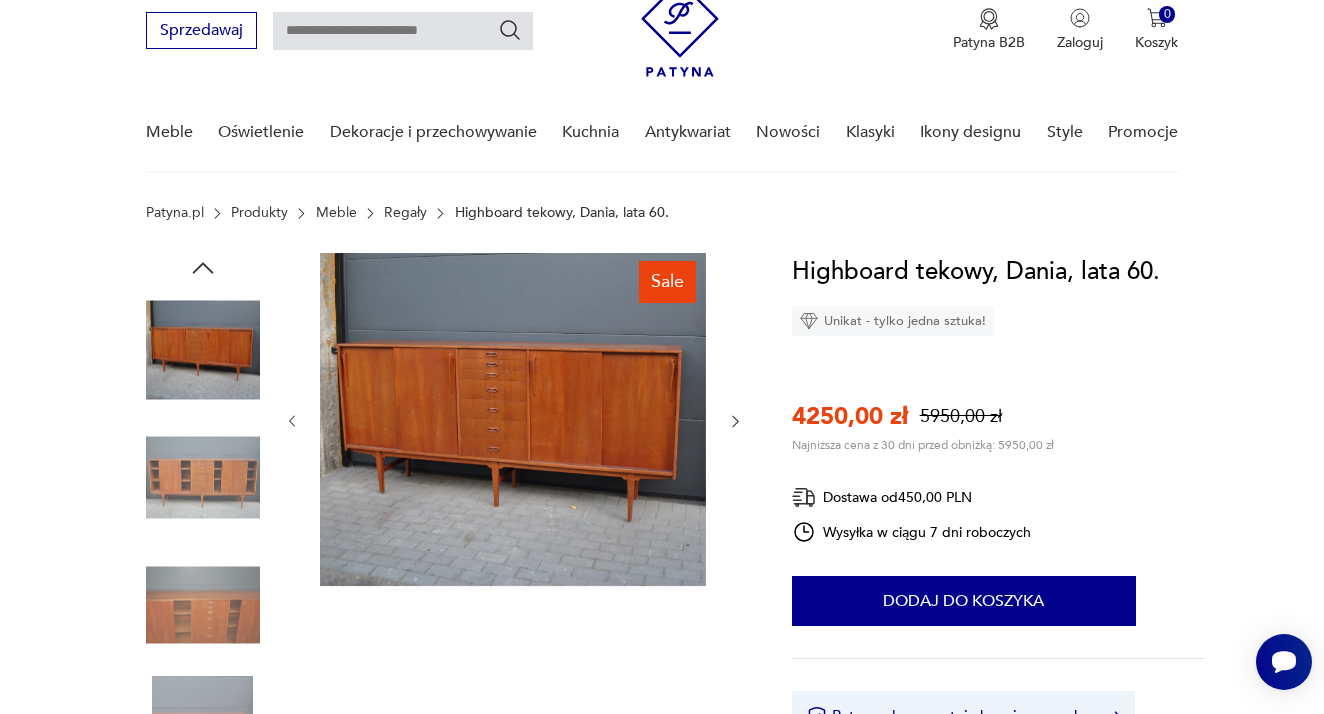 click at bounding box center [203, 605] 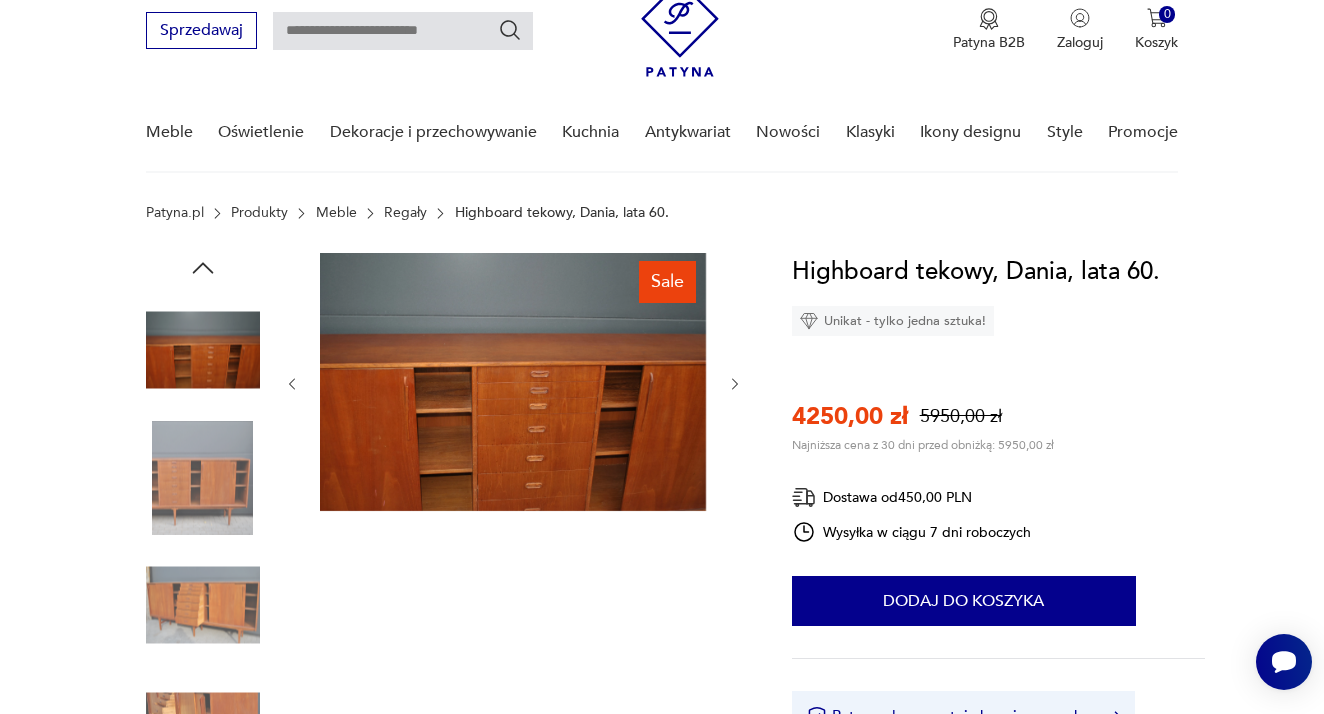 click at bounding box center (203, 605) 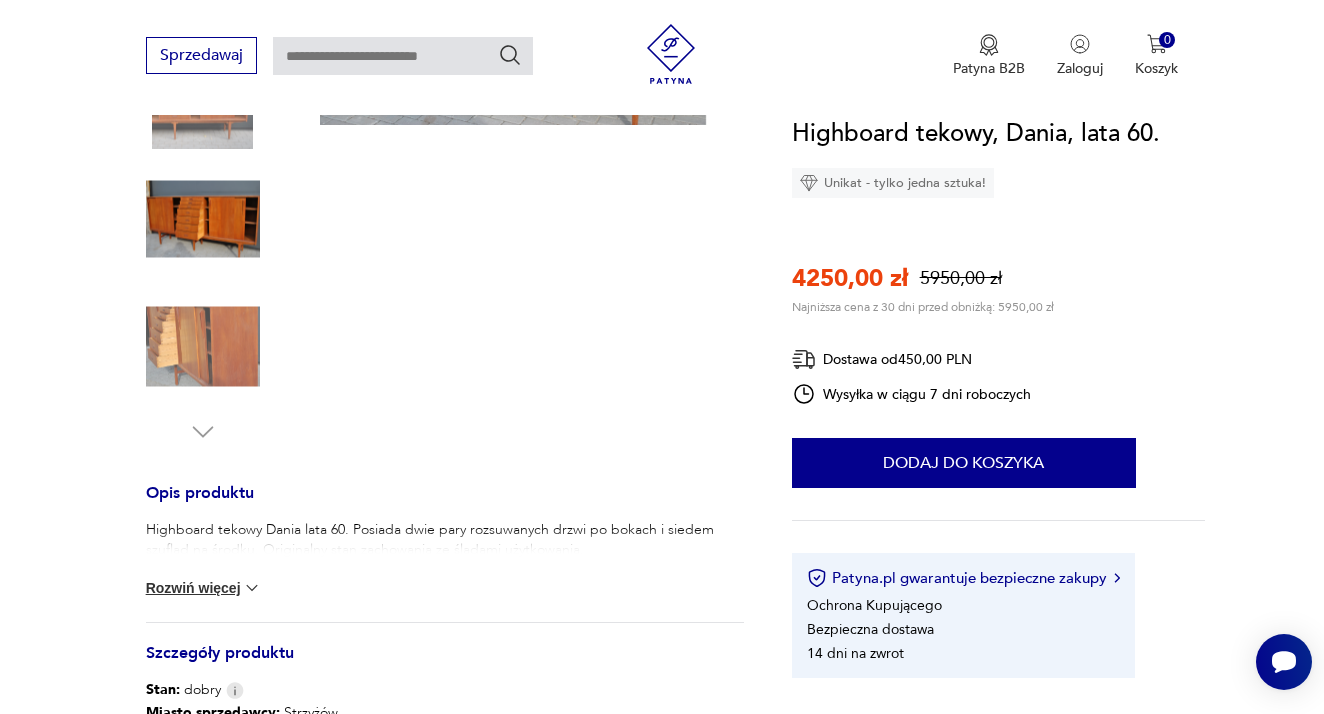 scroll, scrollTop: 462, scrollLeft: 0, axis: vertical 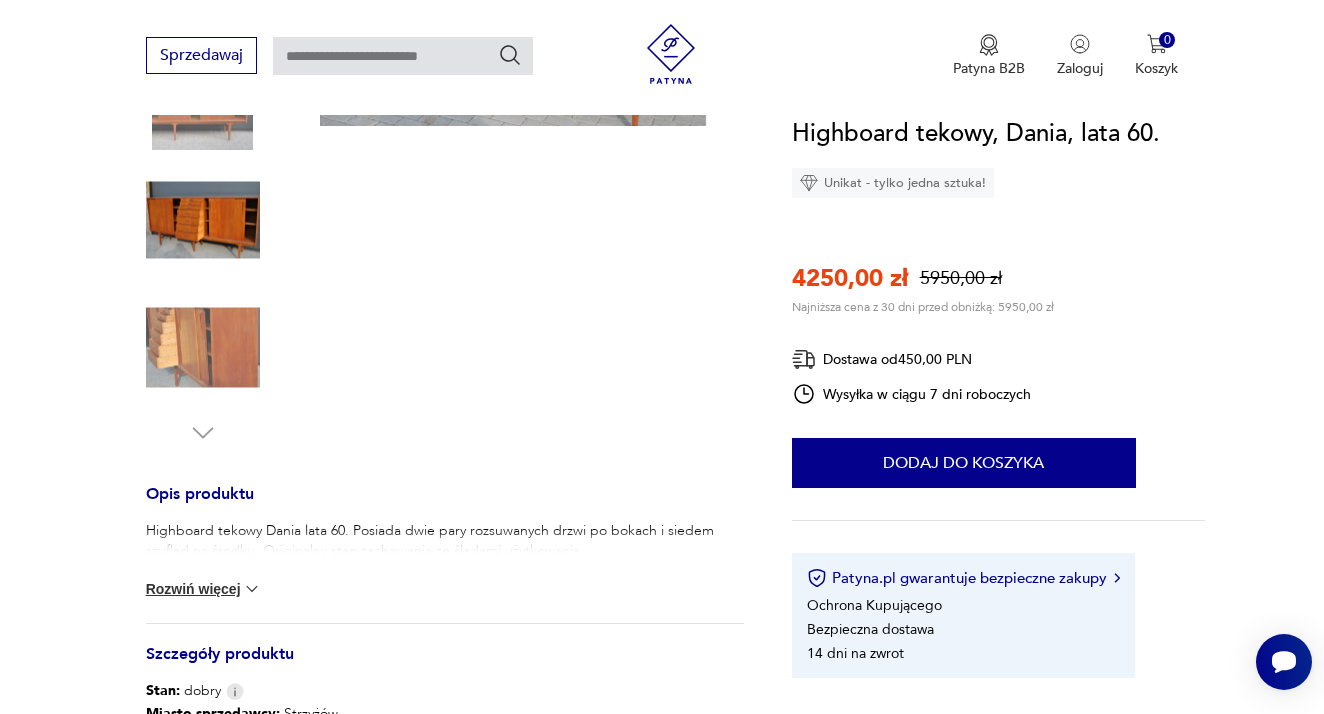 click at bounding box center [203, 348] 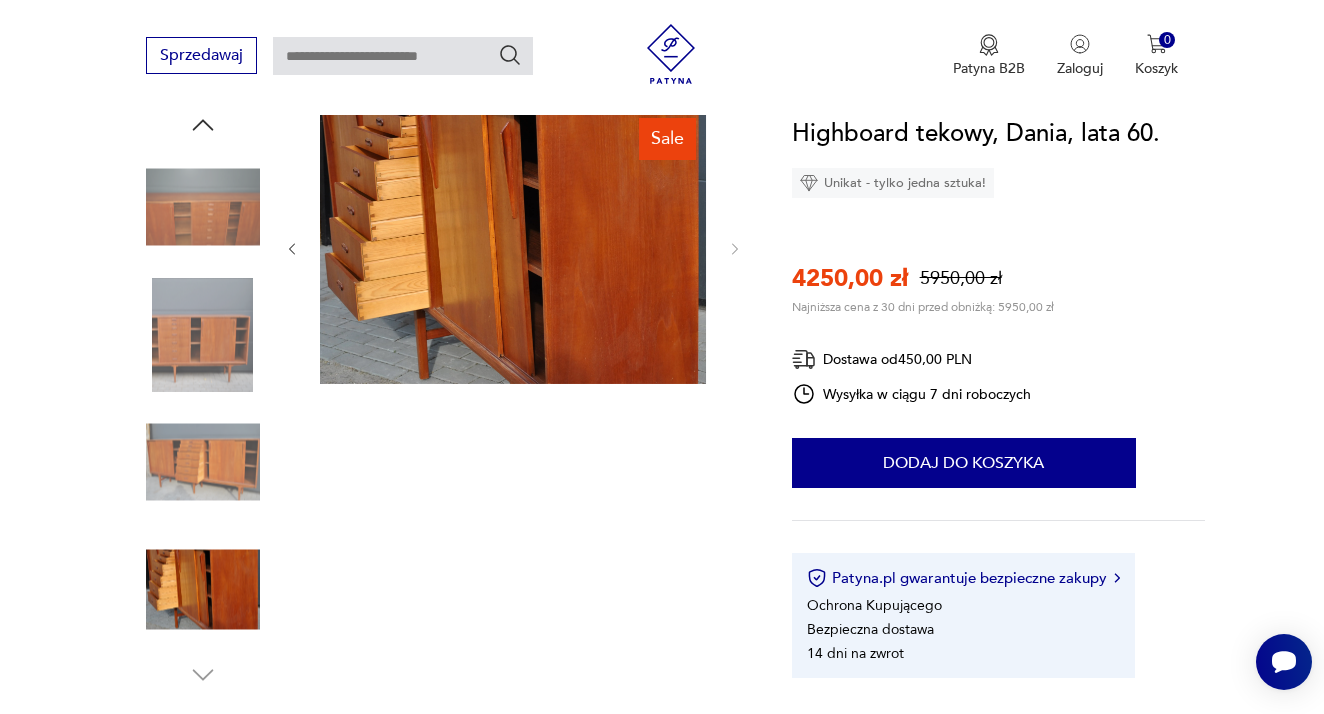 scroll, scrollTop: 118, scrollLeft: 0, axis: vertical 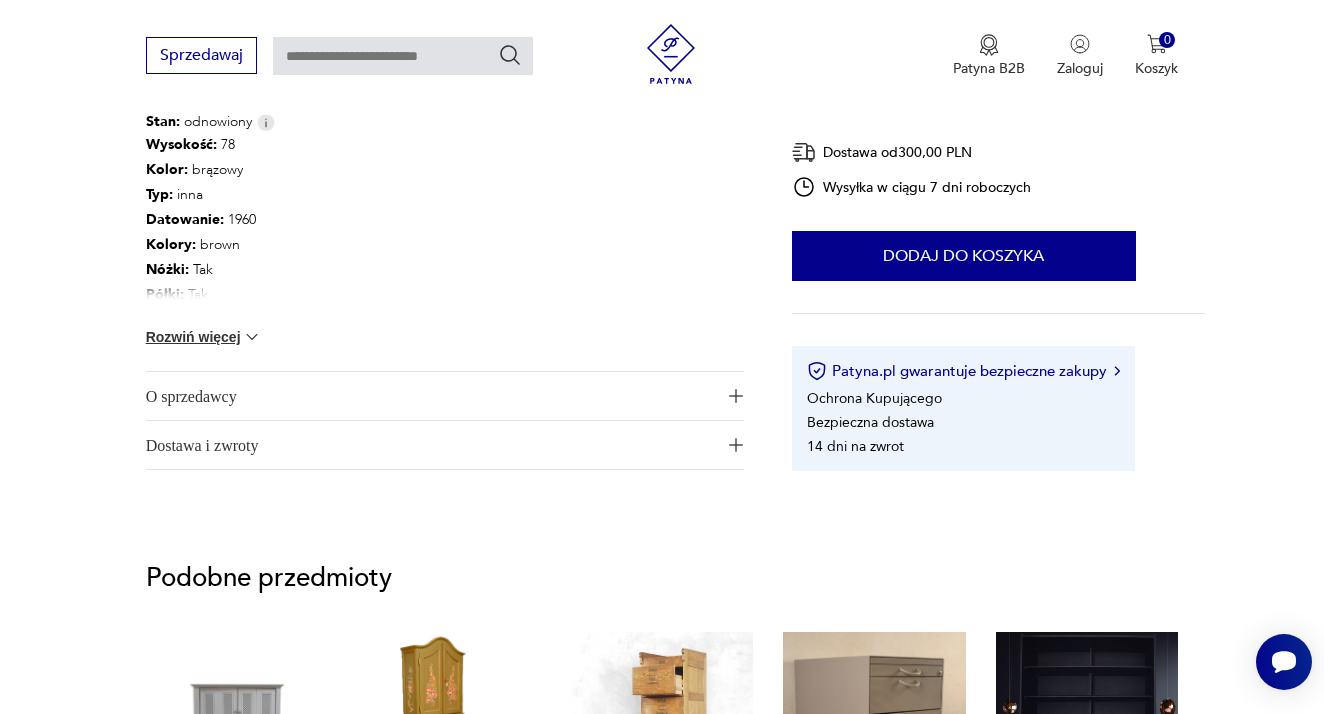 click at bounding box center (252, 337) 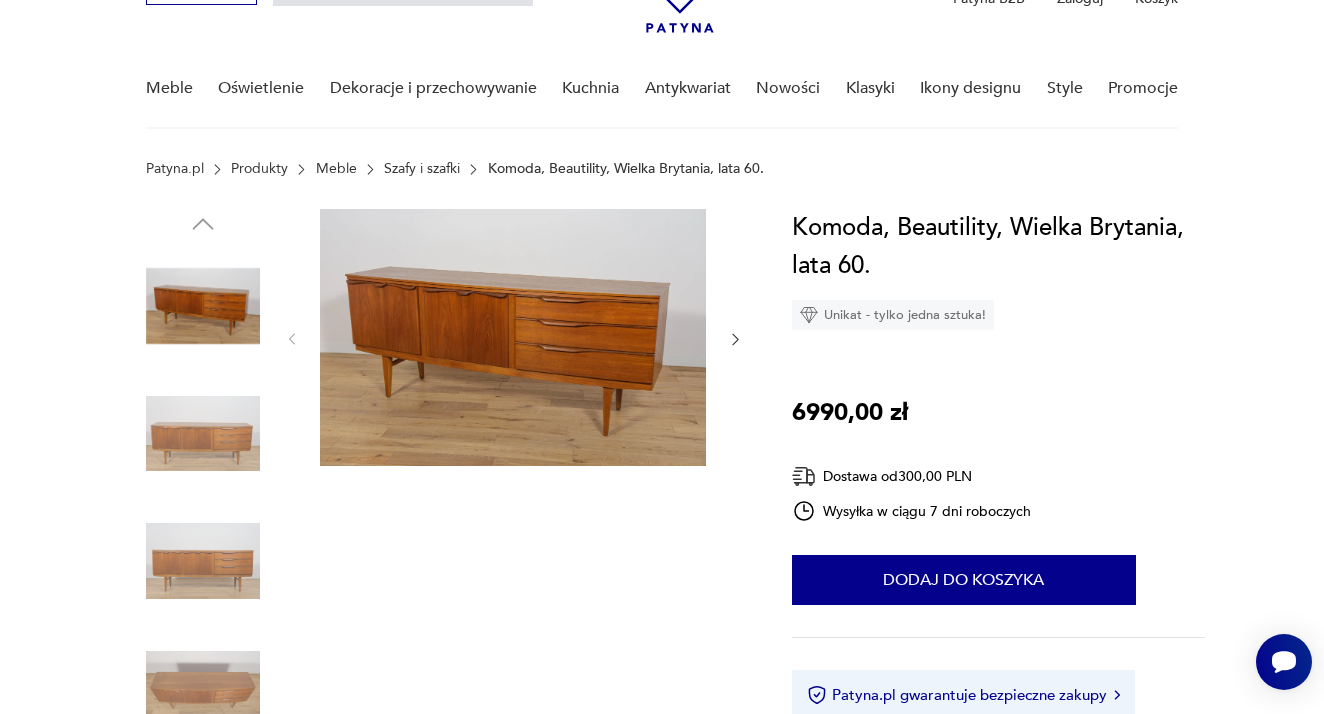 scroll, scrollTop: 122, scrollLeft: 0, axis: vertical 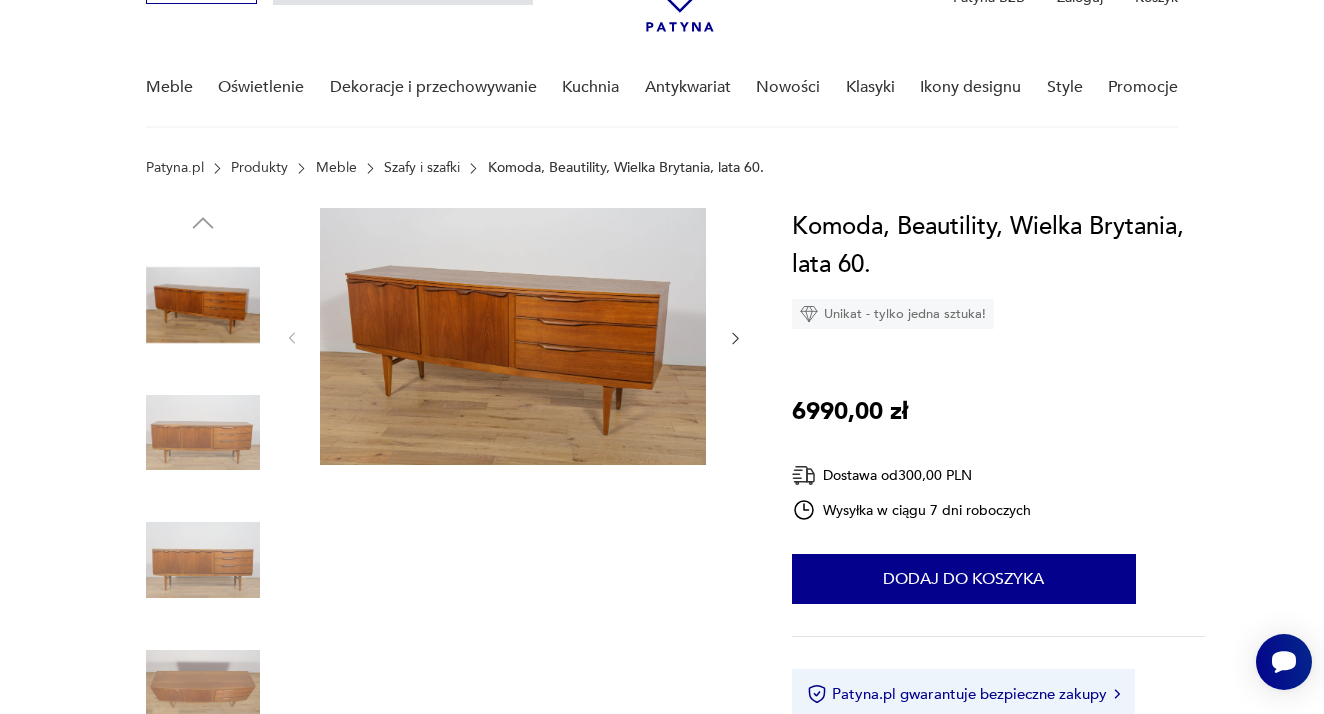 click at bounding box center [203, 433] 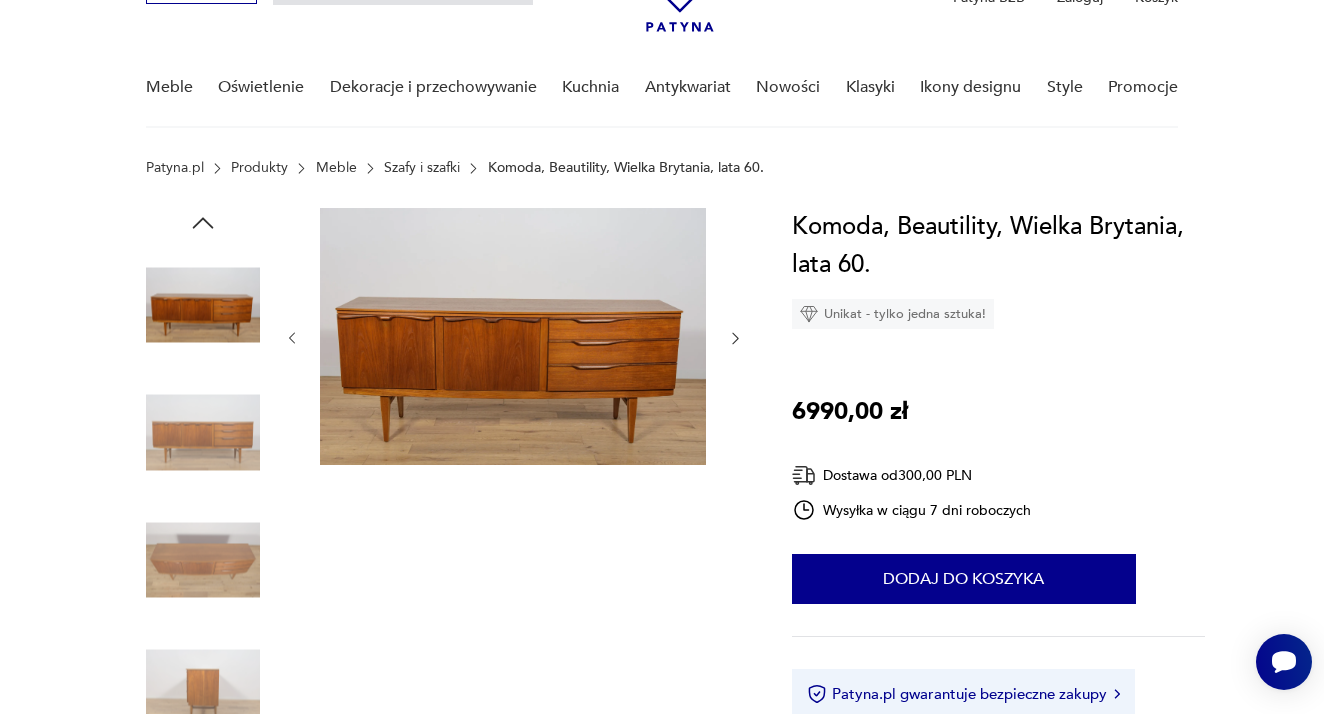 click at bounding box center [203, 433] 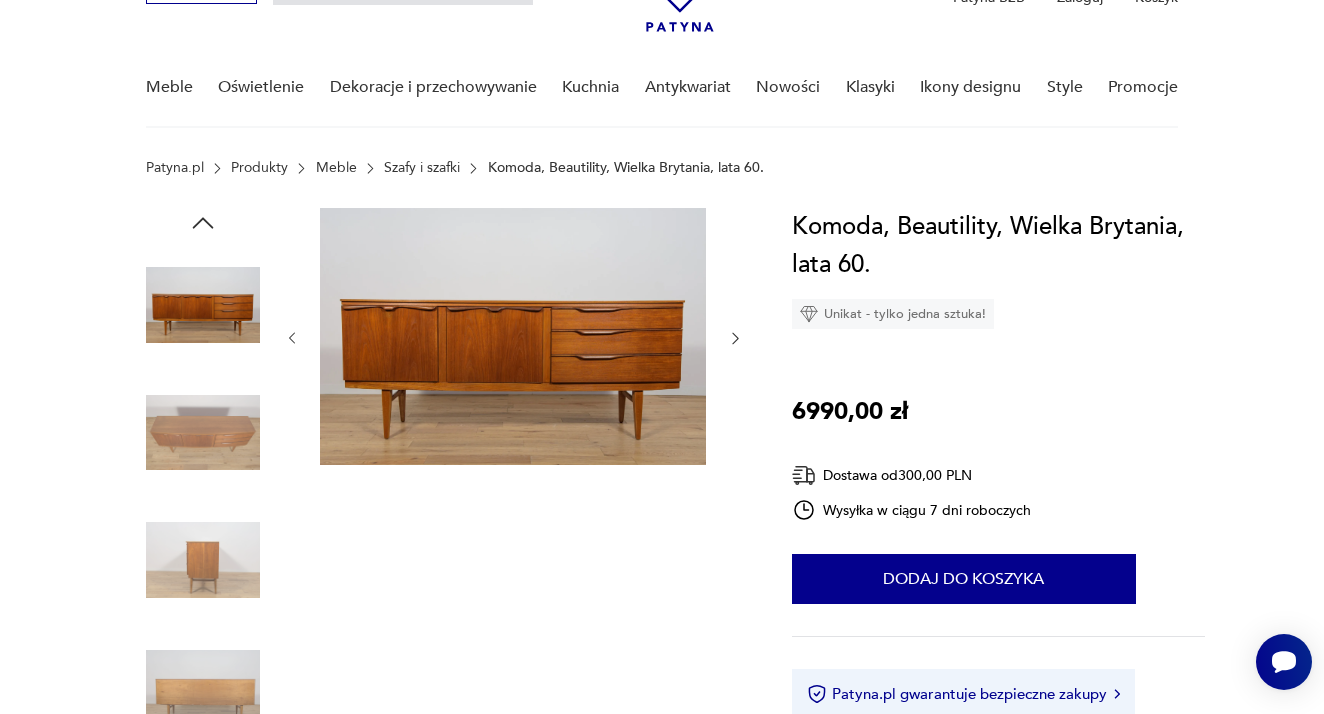 click at bounding box center (203, 560) 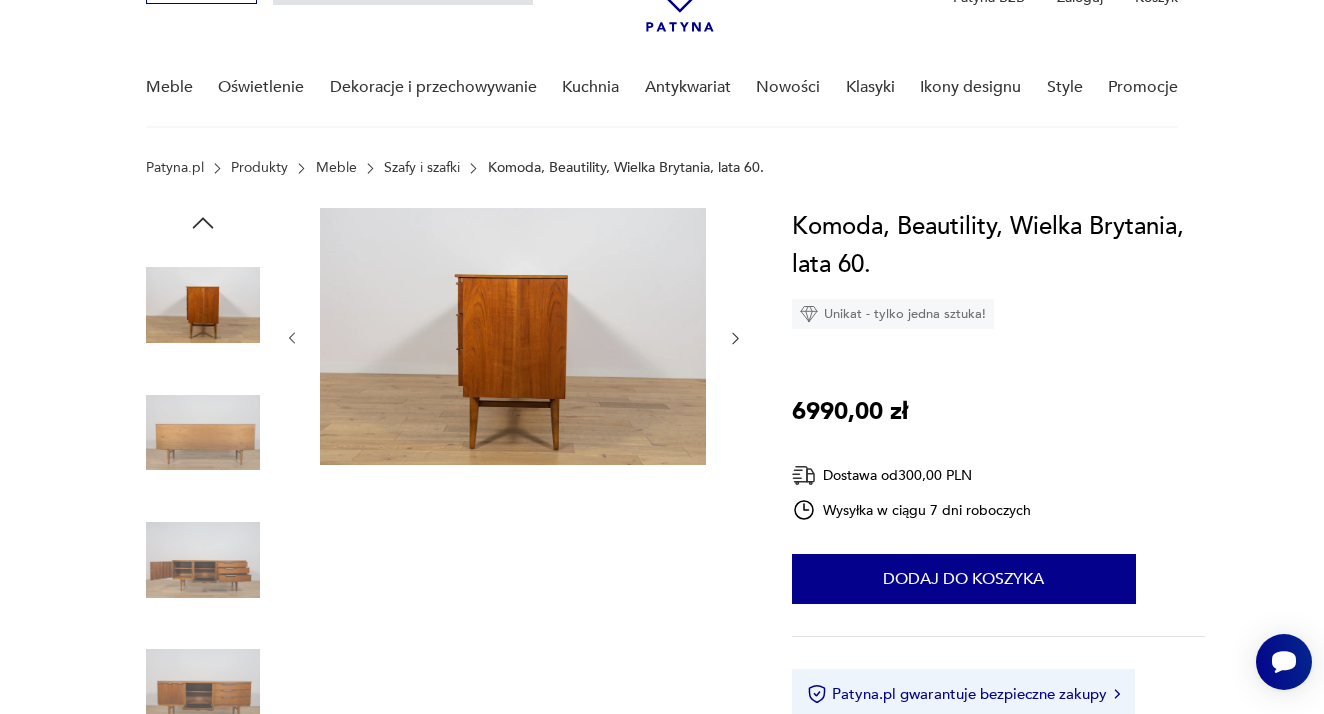 click at bounding box center (203, 688) 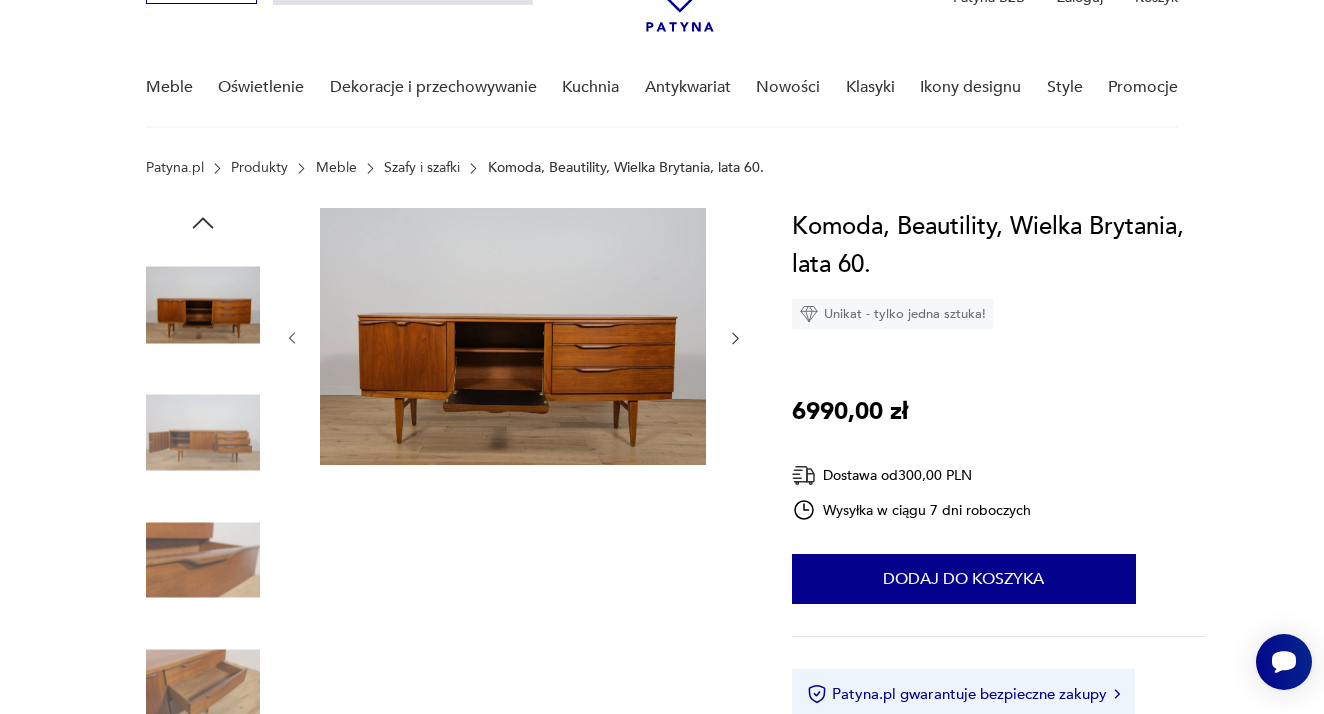 click at bounding box center (203, 688) 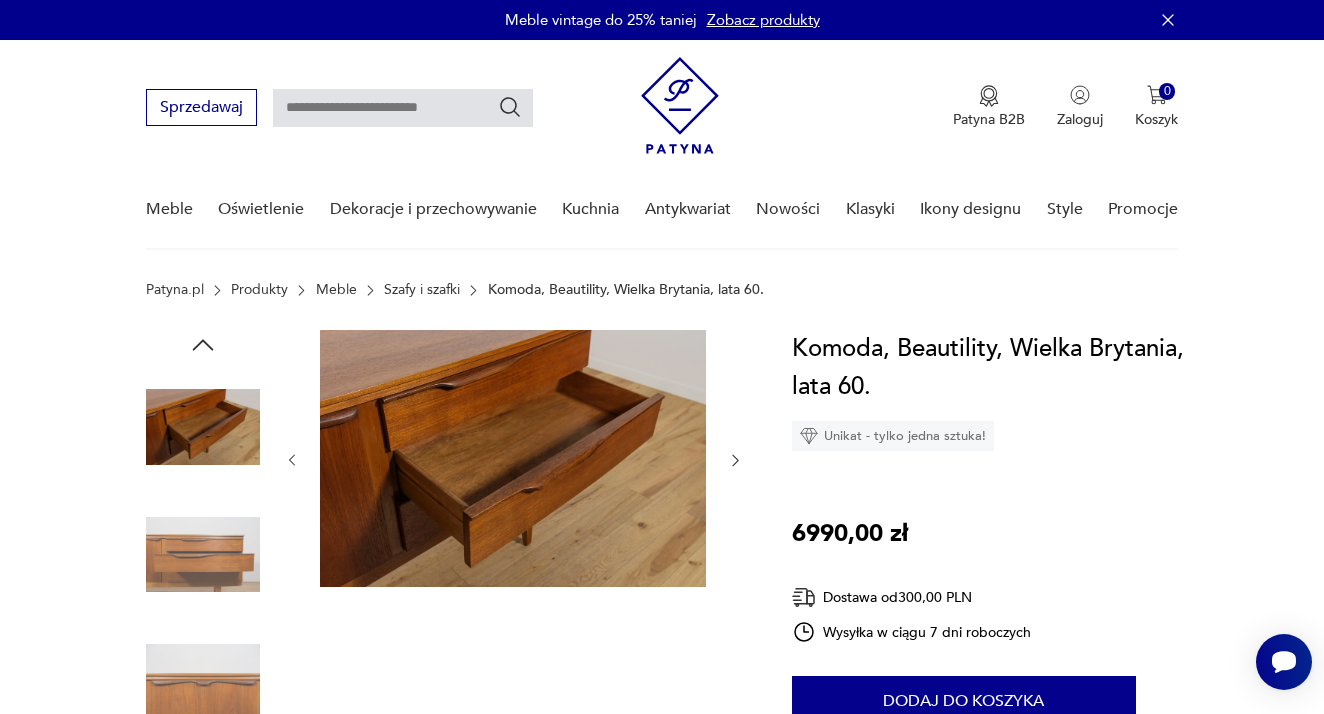 scroll, scrollTop: 0, scrollLeft: 0, axis: both 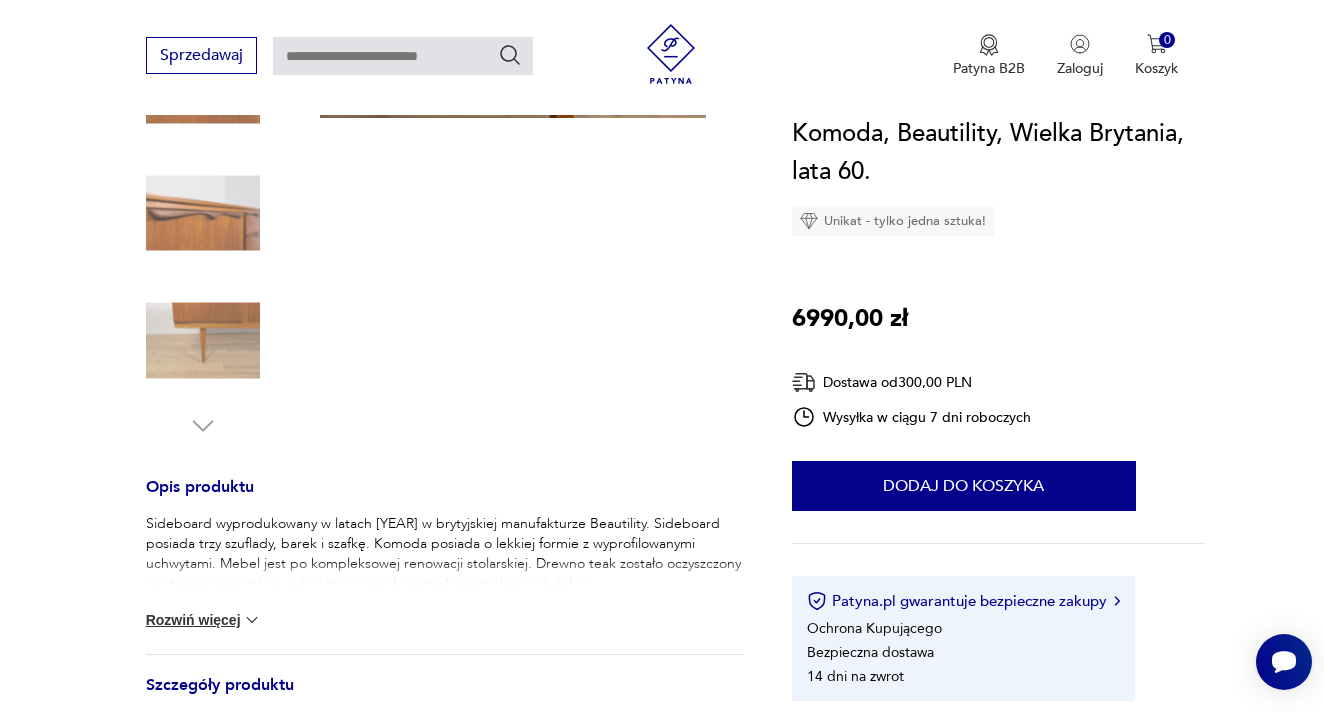 click at bounding box center [203, 341] 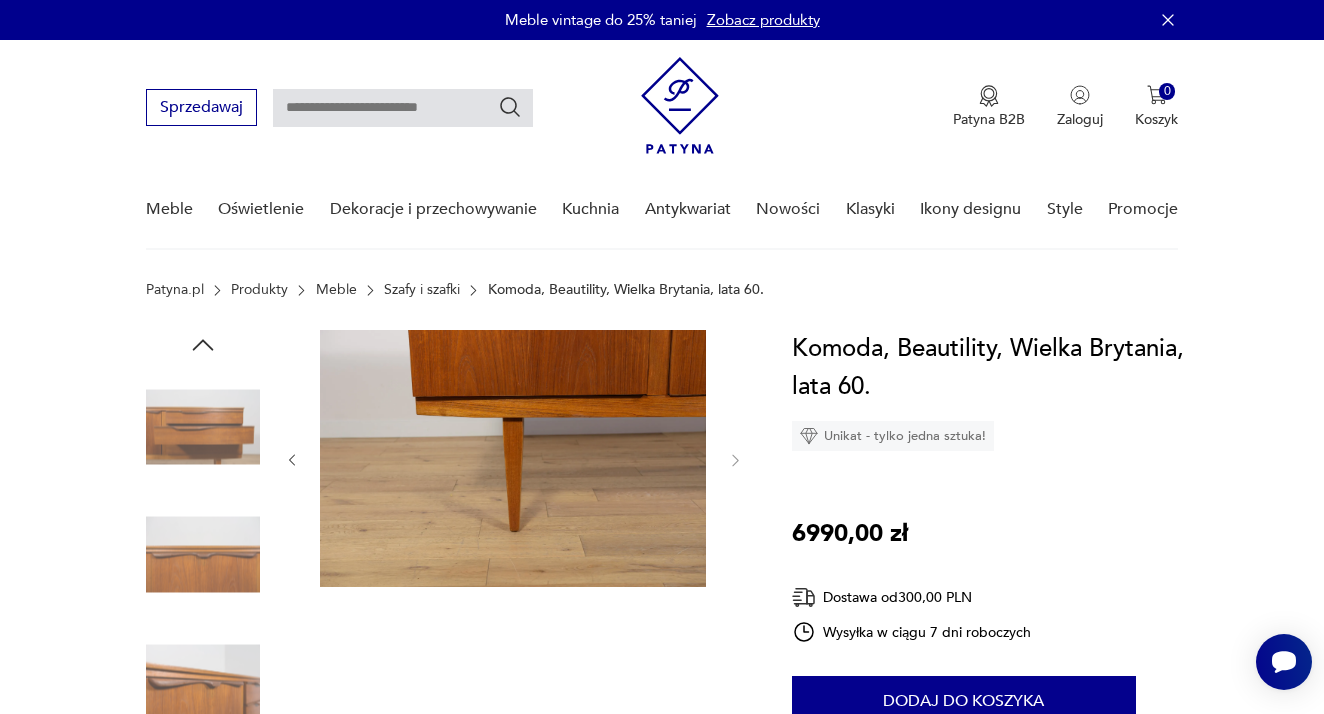 scroll, scrollTop: 0, scrollLeft: 0, axis: both 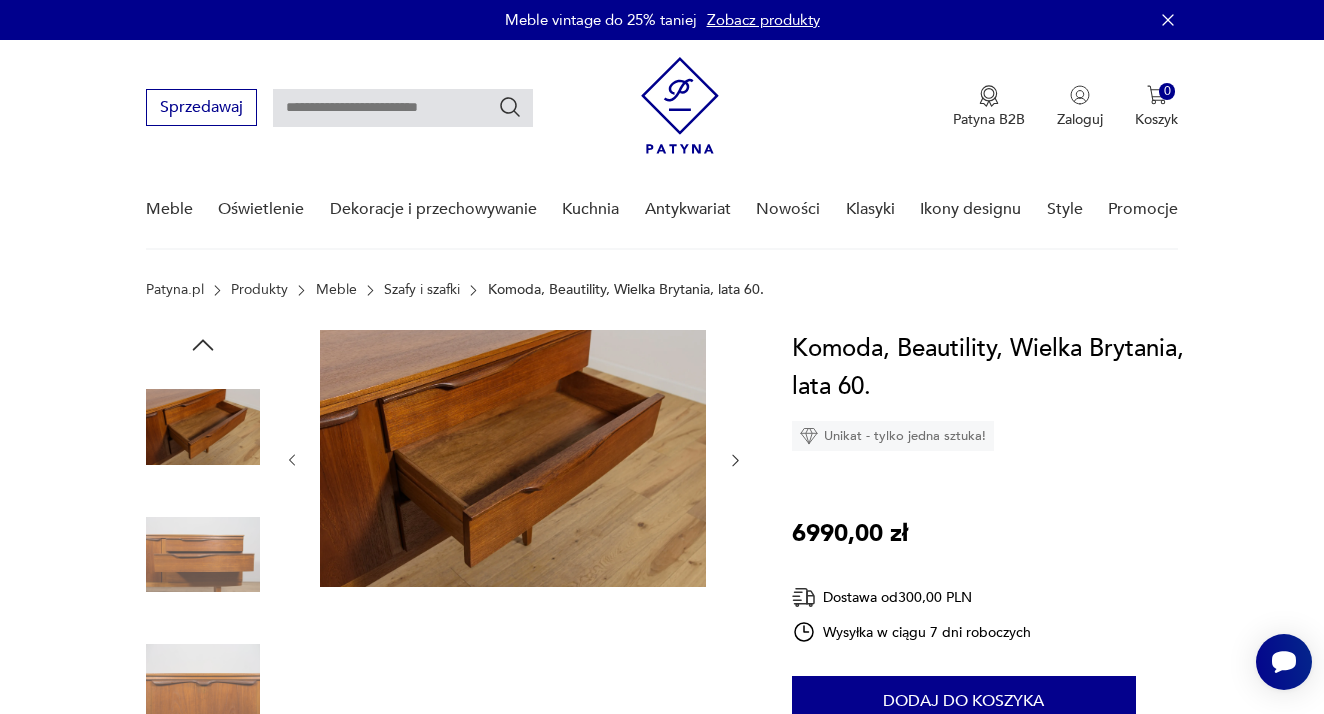 click 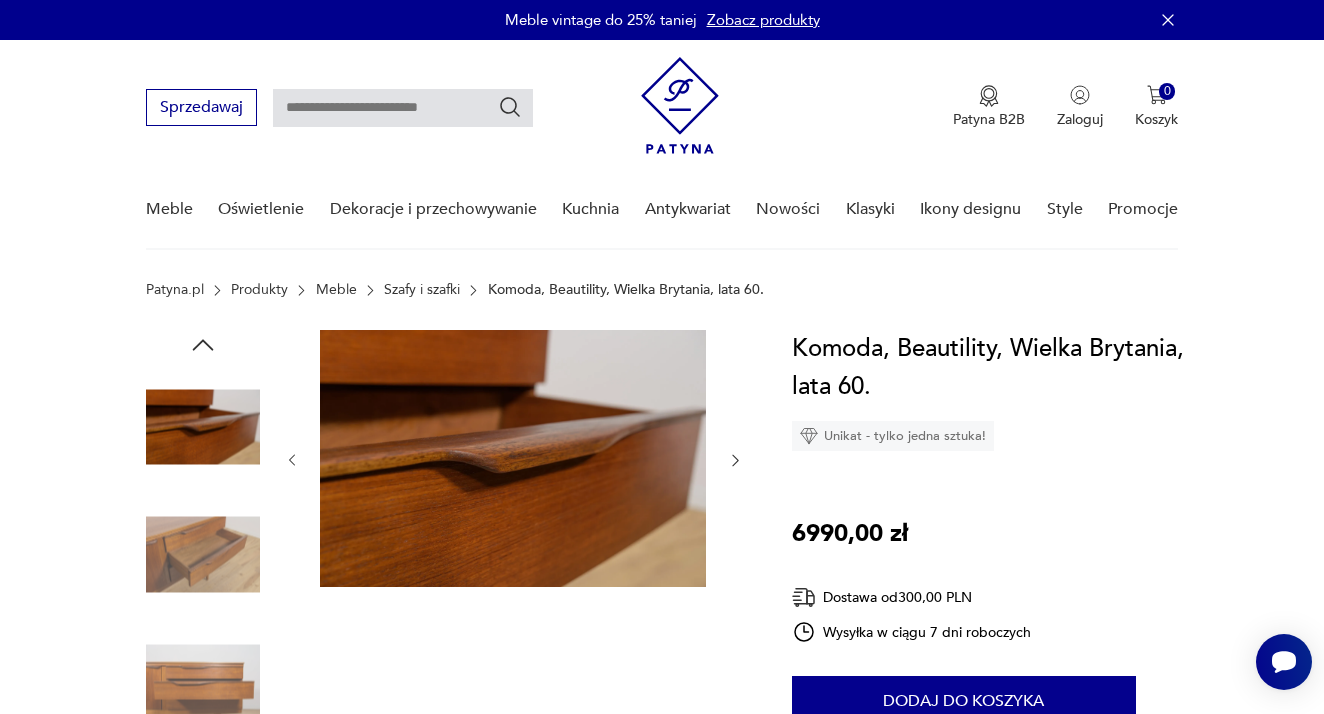click 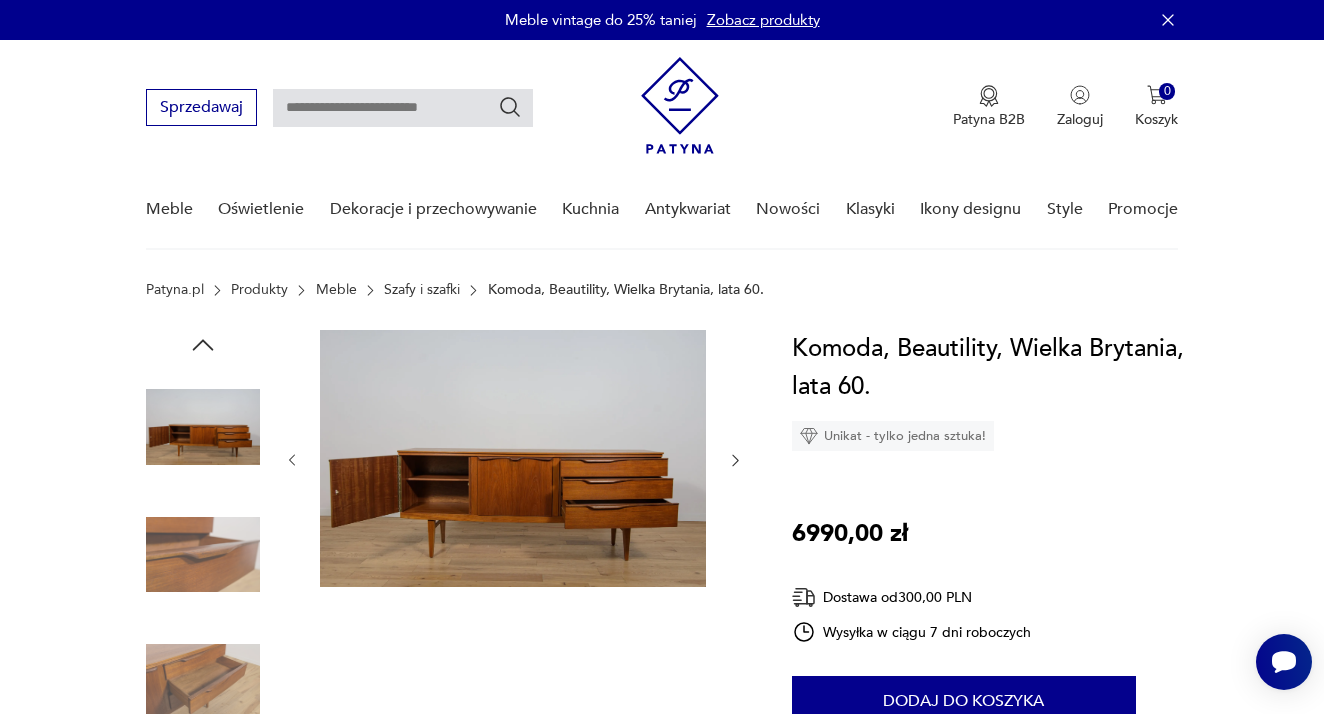 click 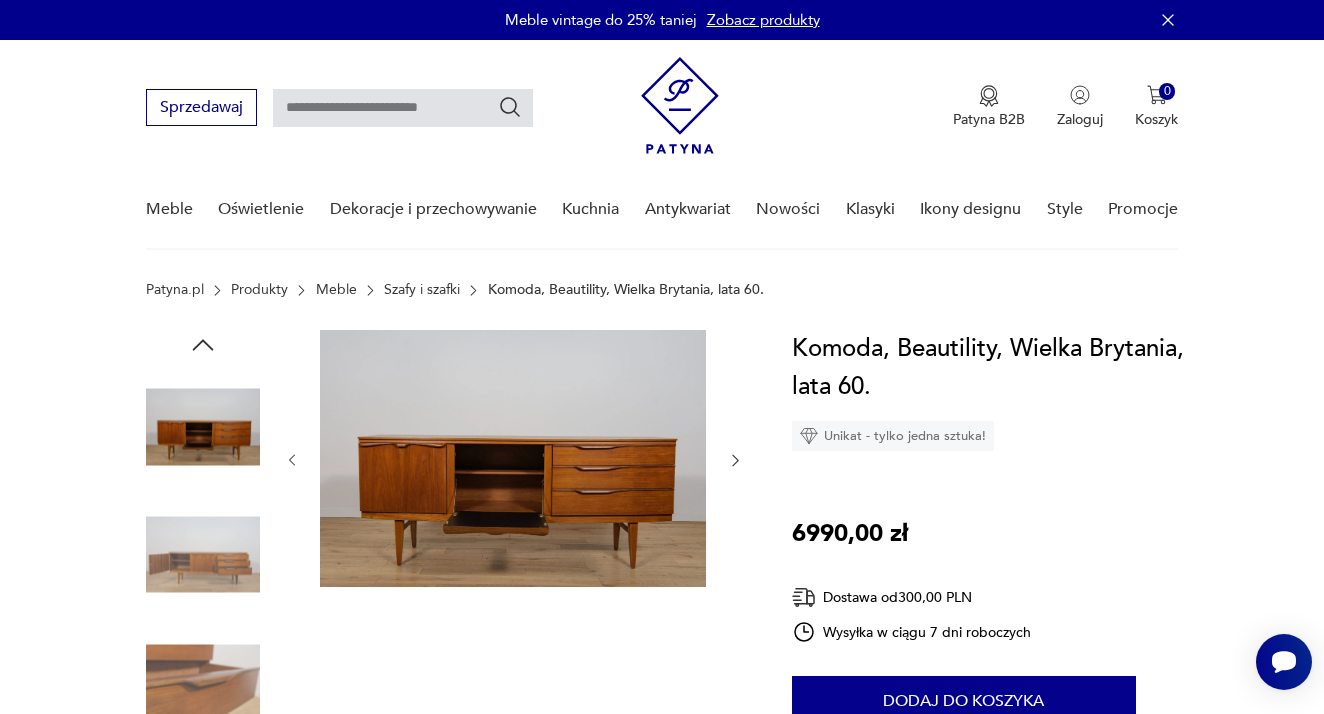 click 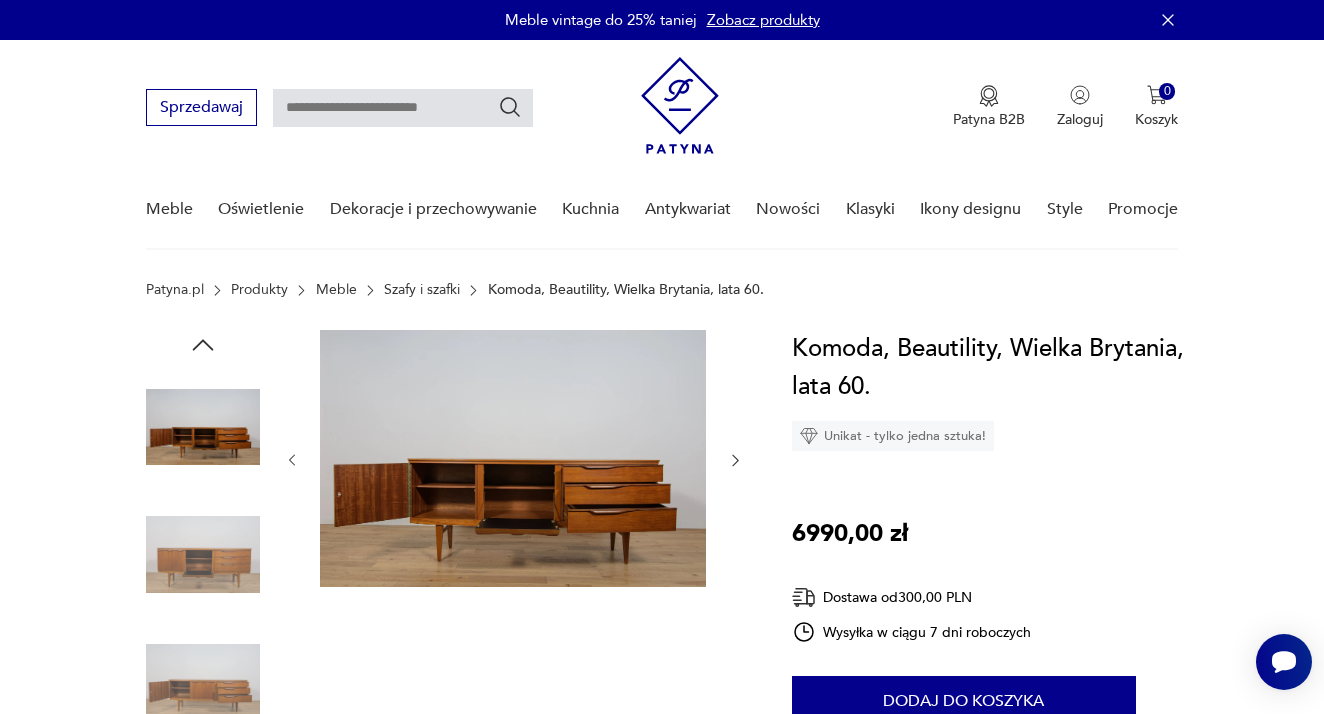 click 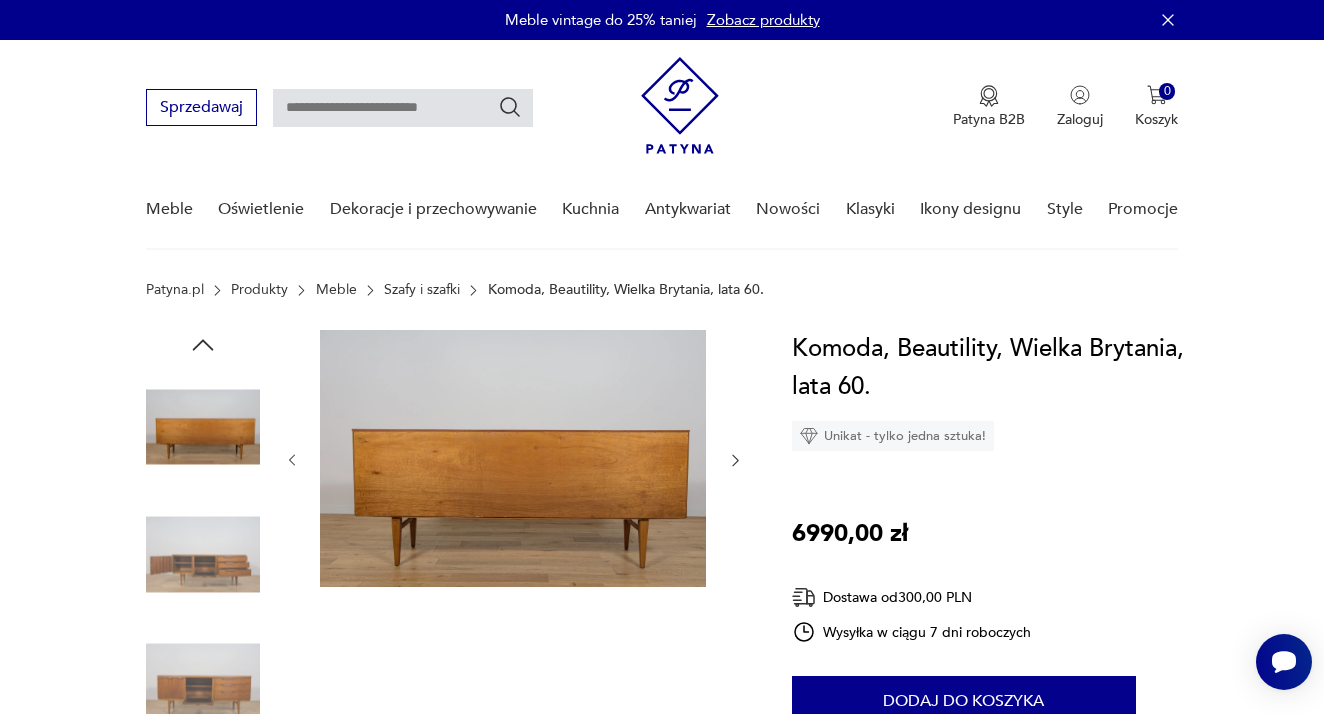 click 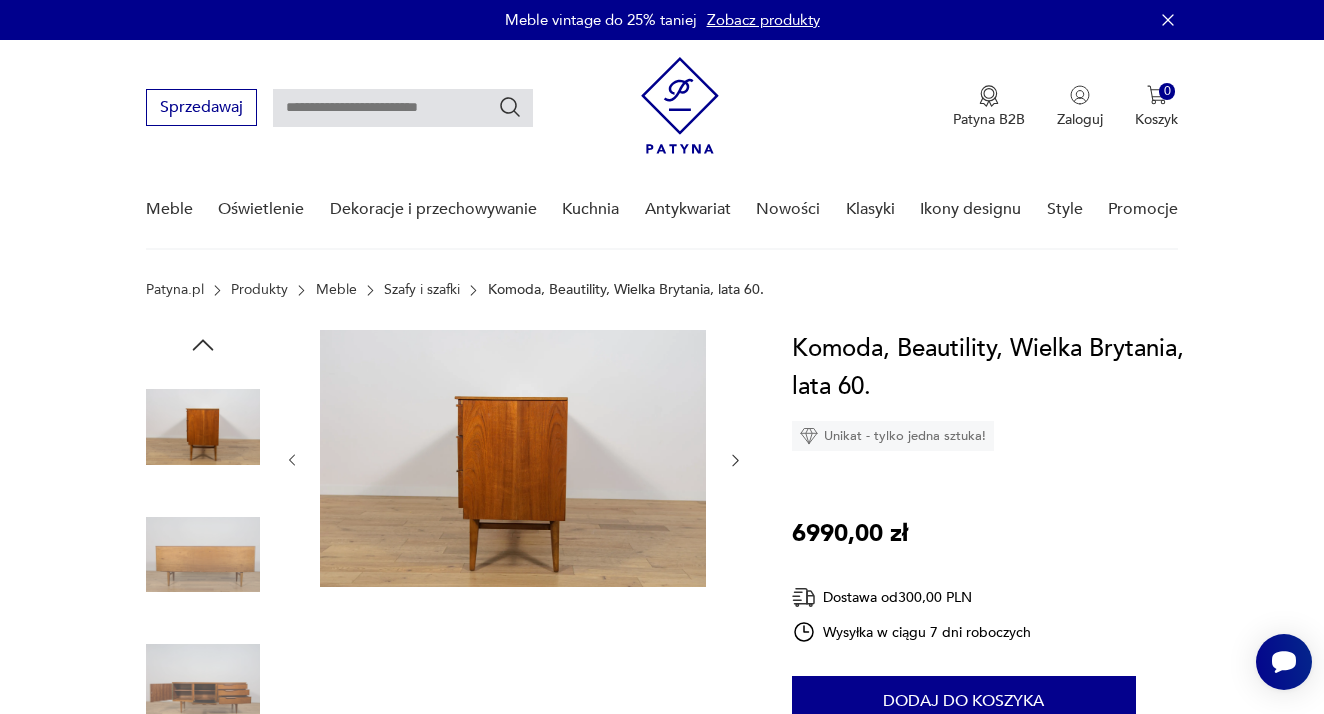 click 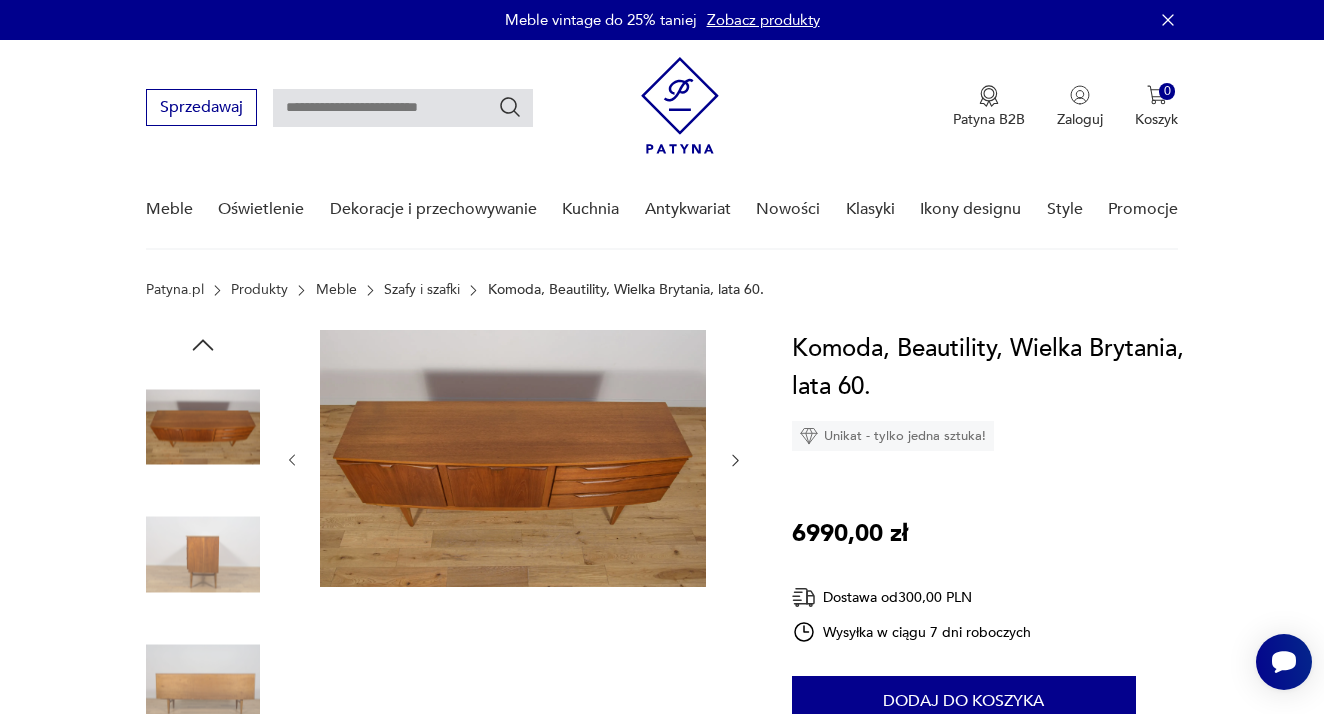 click 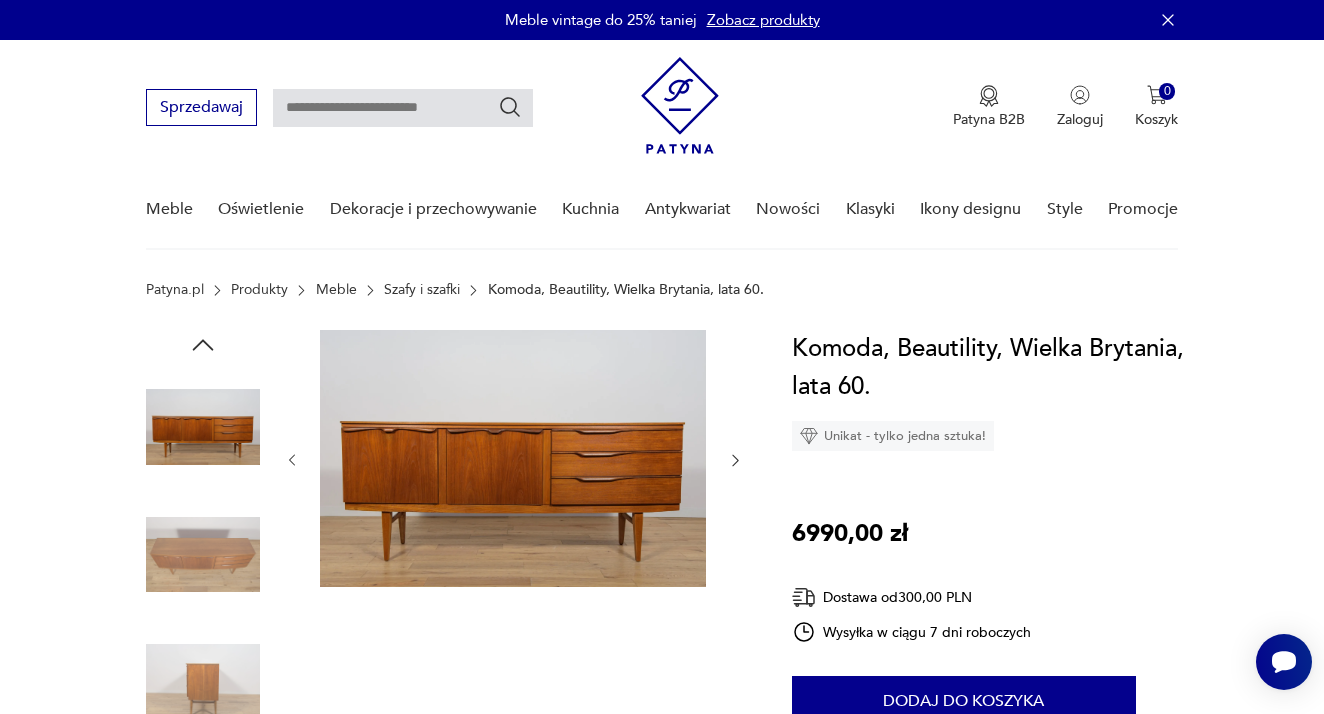 click at bounding box center [203, 555] 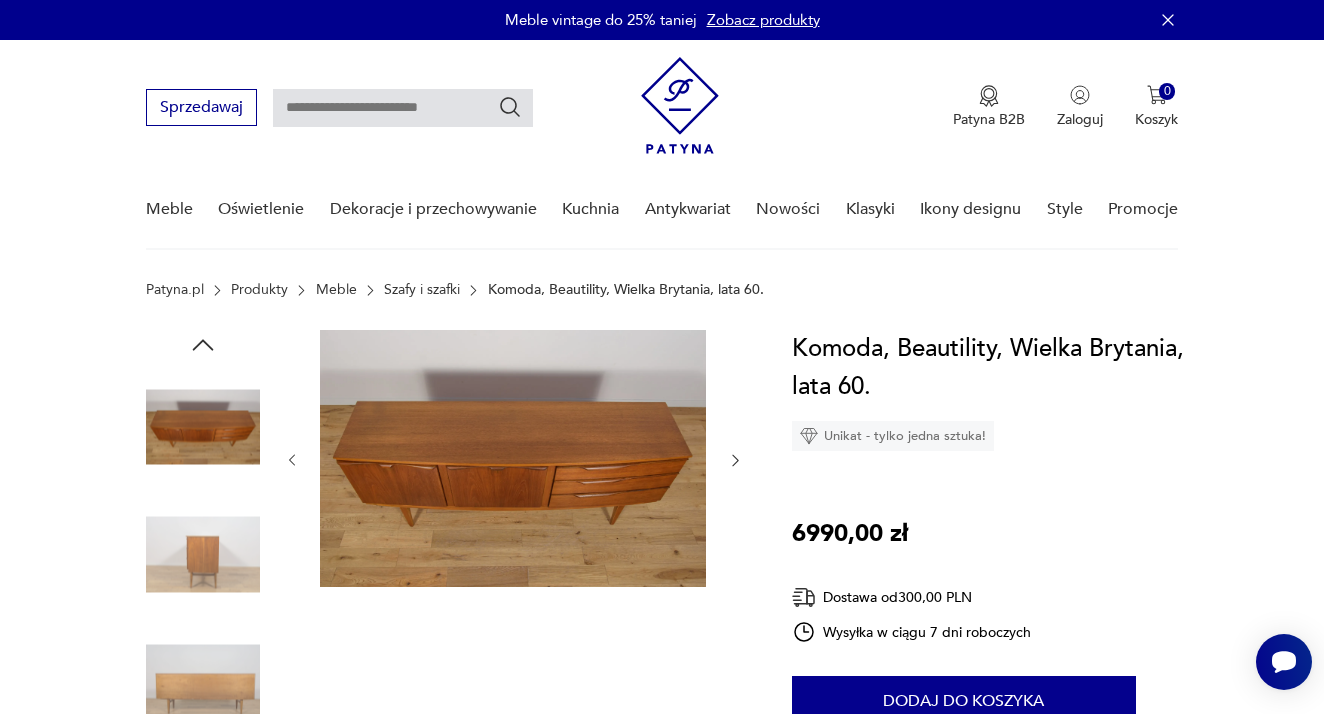 click at bounding box center (203, 427) 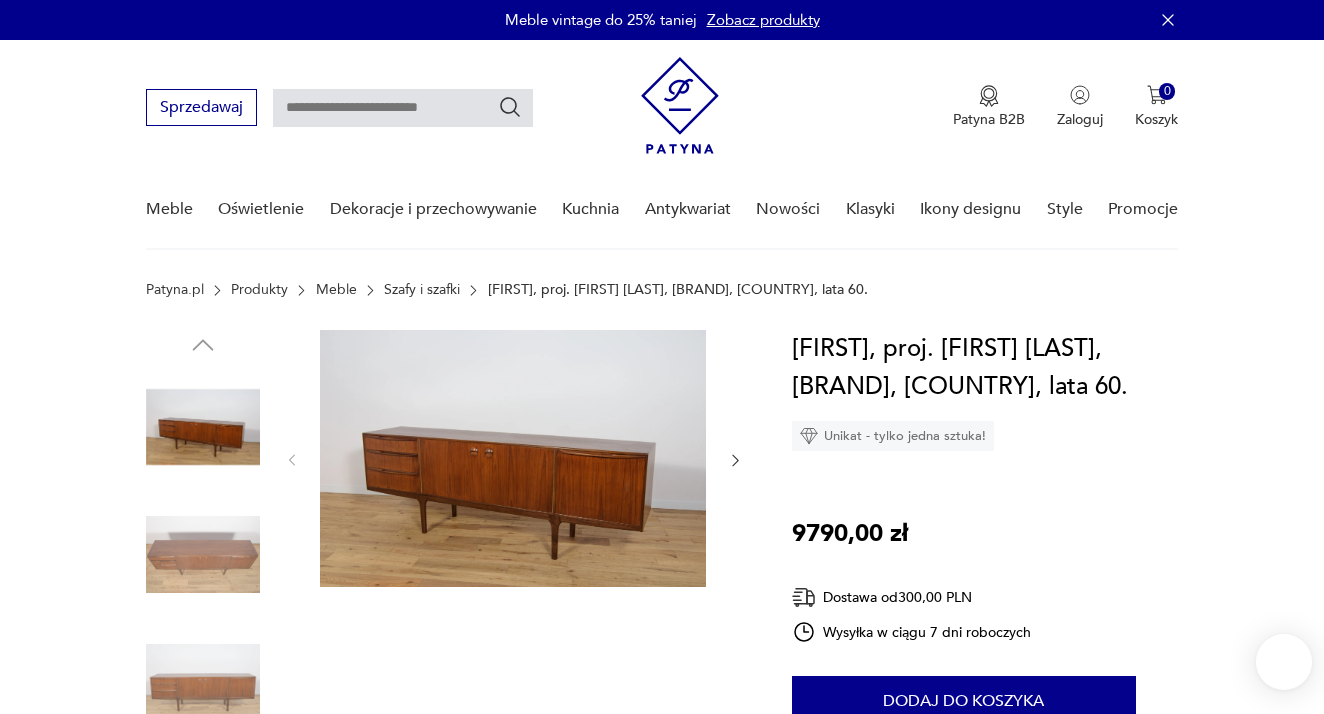 scroll, scrollTop: 0, scrollLeft: 0, axis: both 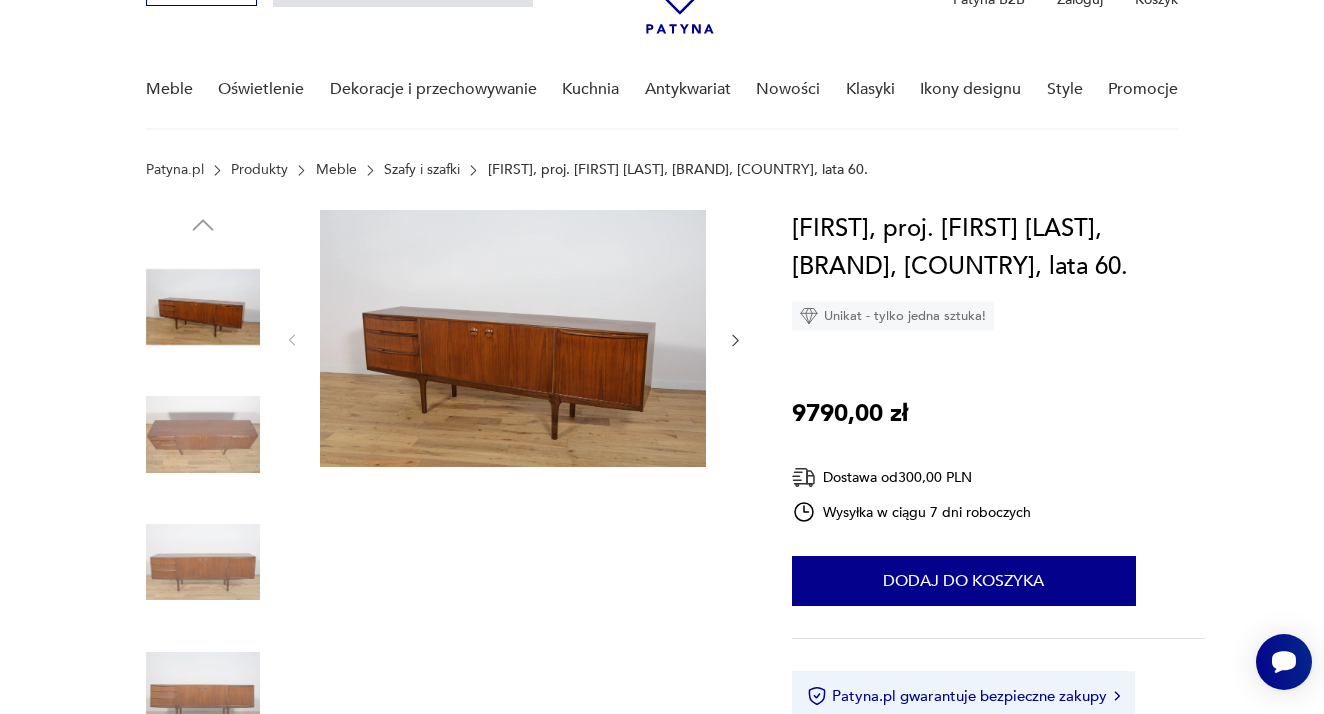 click at bounding box center (203, 435) 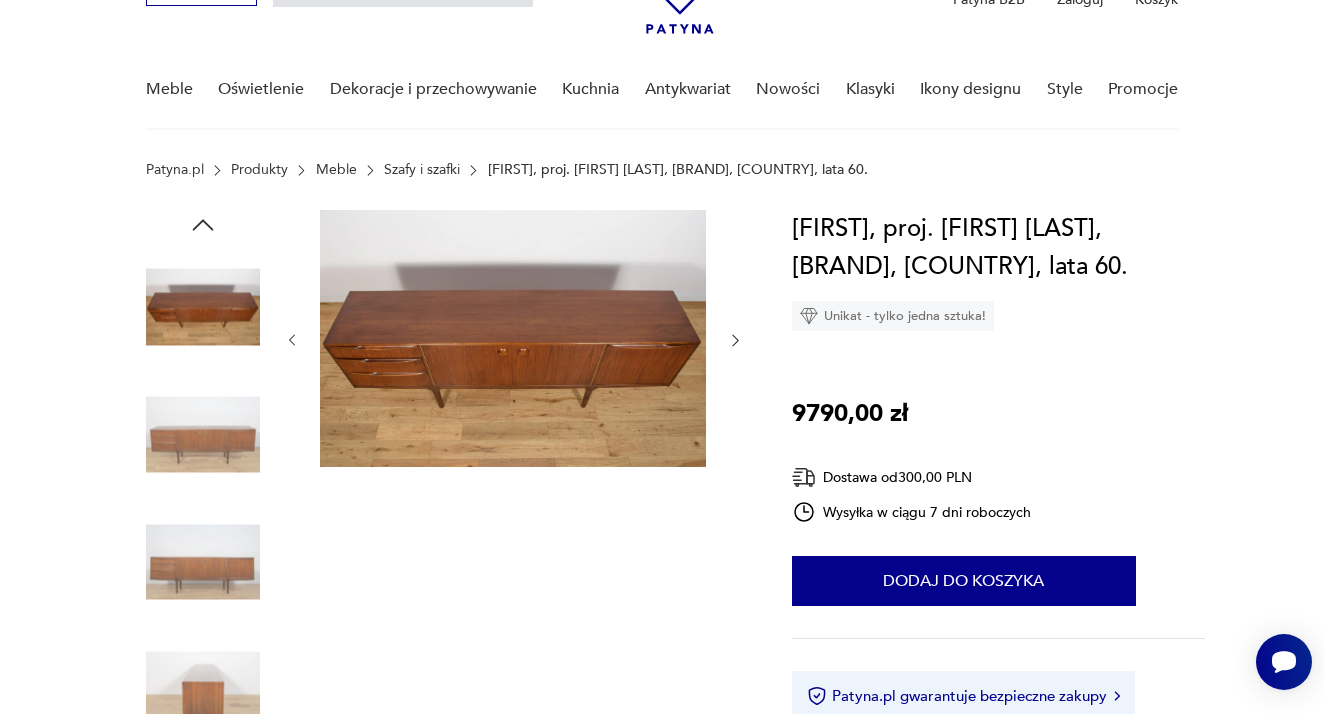 click at bounding box center (203, 373) 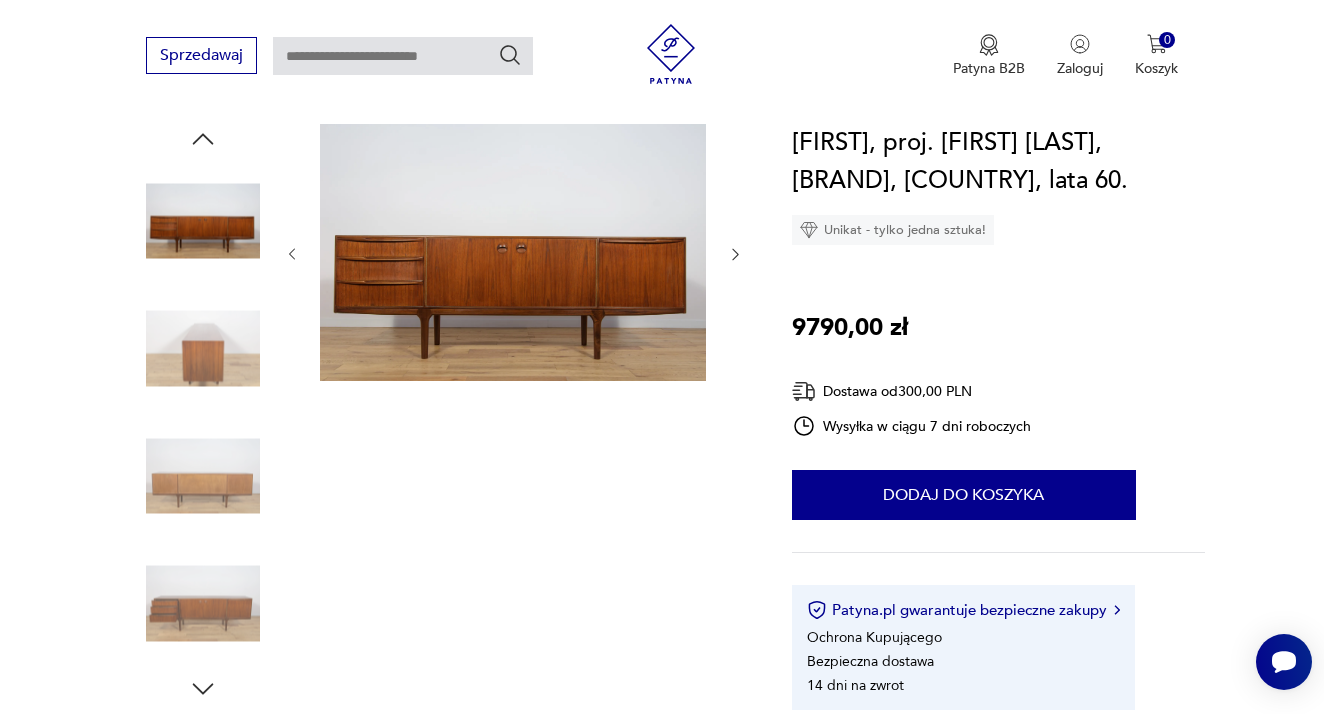 scroll, scrollTop: 210, scrollLeft: 0, axis: vertical 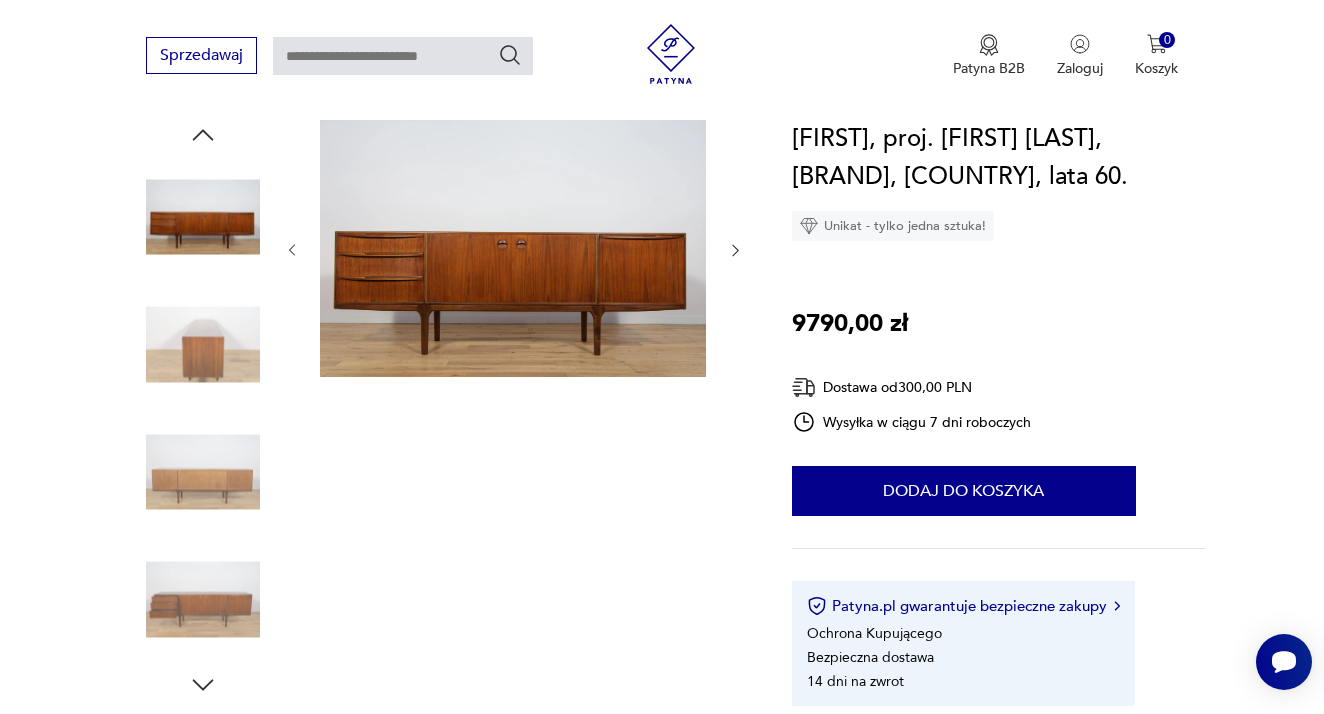 click at bounding box center (203, 600) 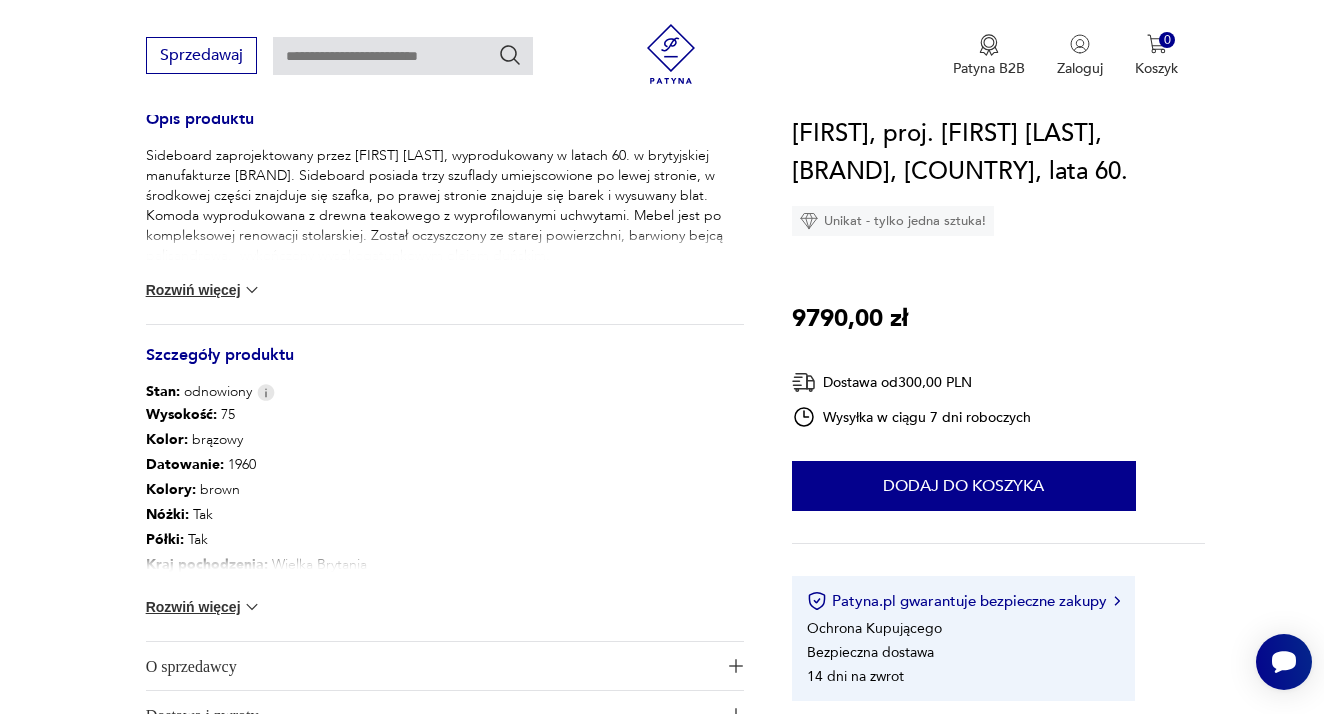scroll, scrollTop: 838, scrollLeft: 0, axis: vertical 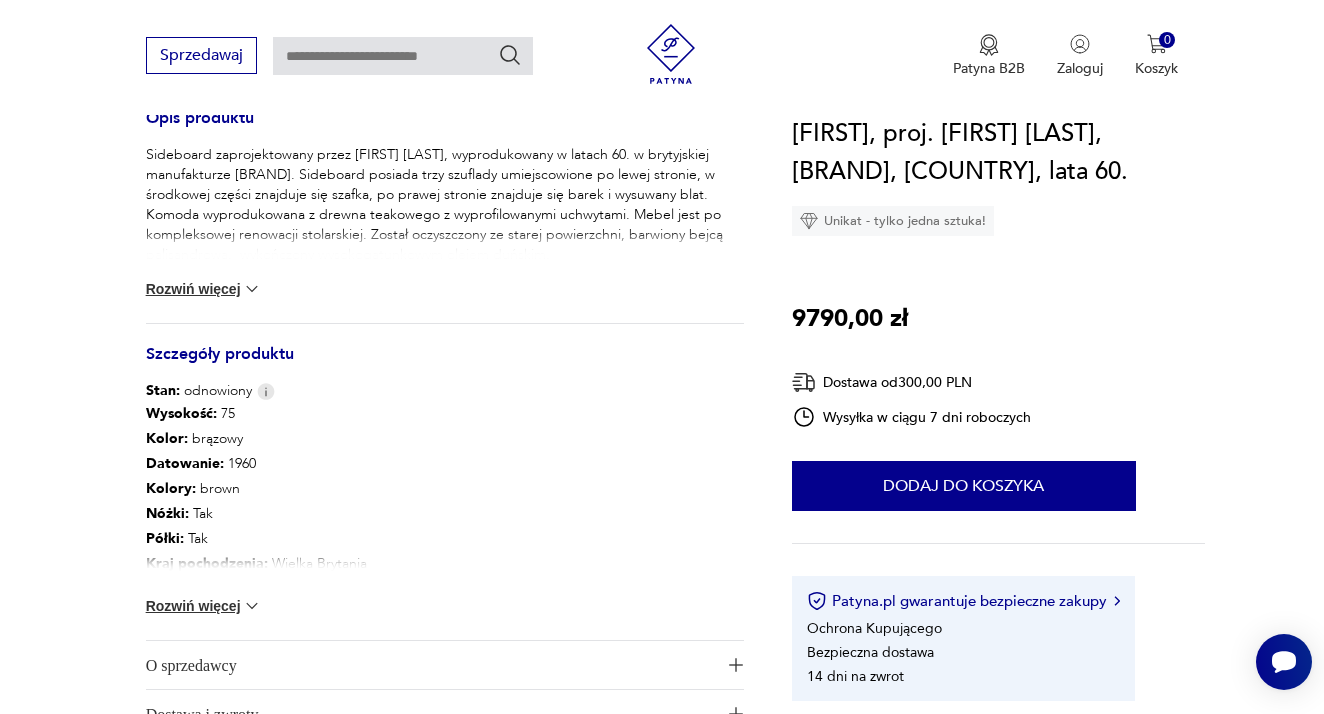 click at bounding box center (252, 289) 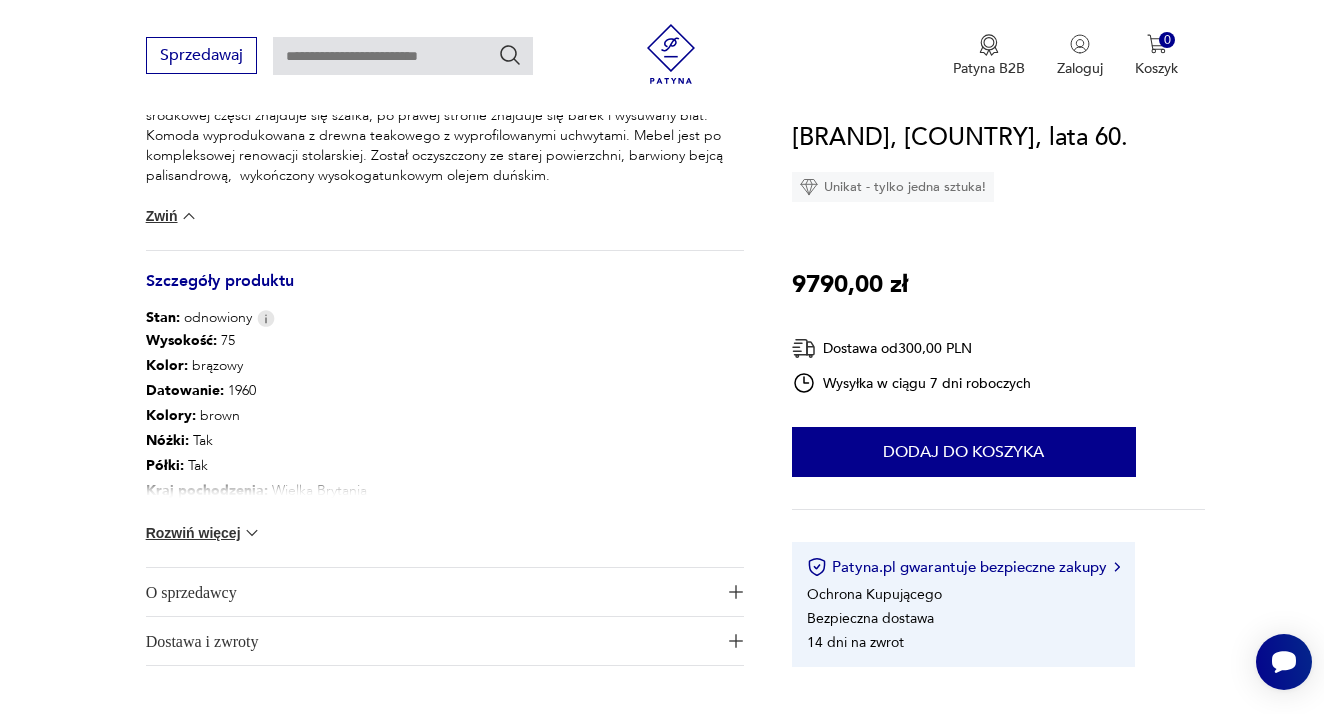 scroll, scrollTop: 942, scrollLeft: 0, axis: vertical 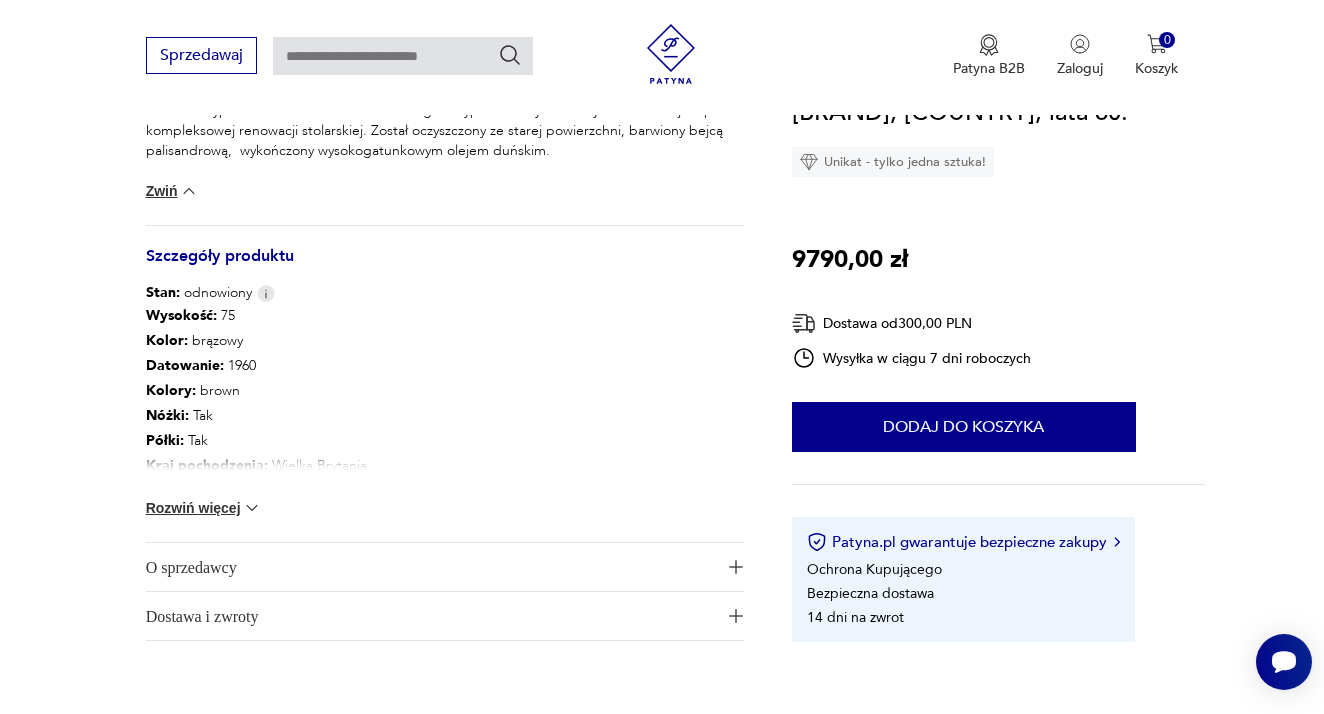 click at bounding box center [252, 508] 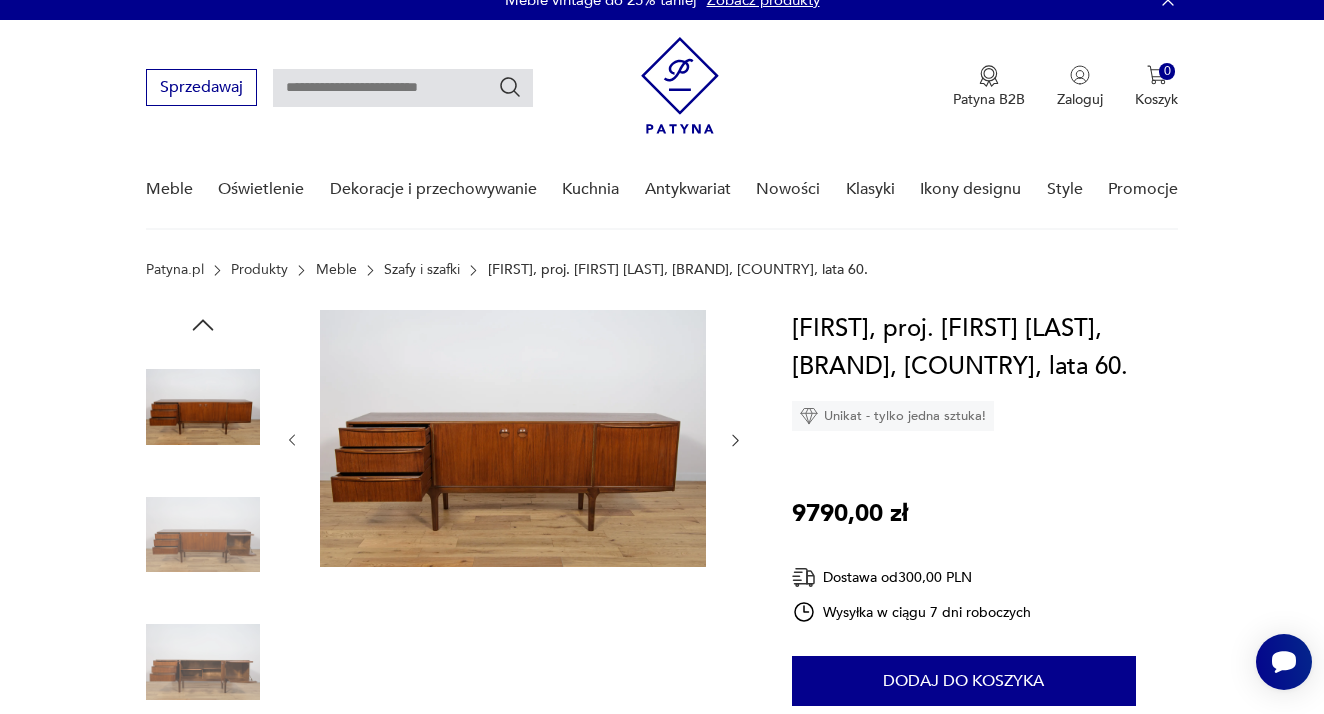 scroll, scrollTop: 37, scrollLeft: 0, axis: vertical 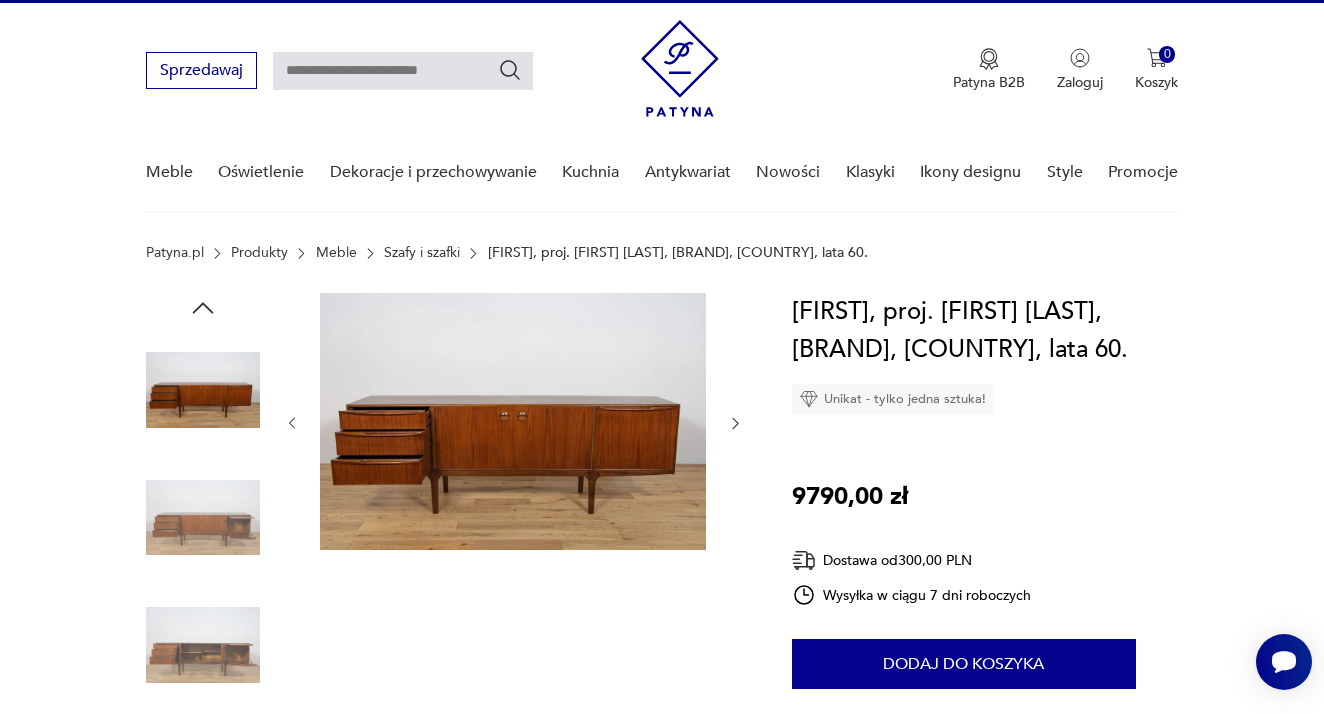 click at bounding box center [513, 421] 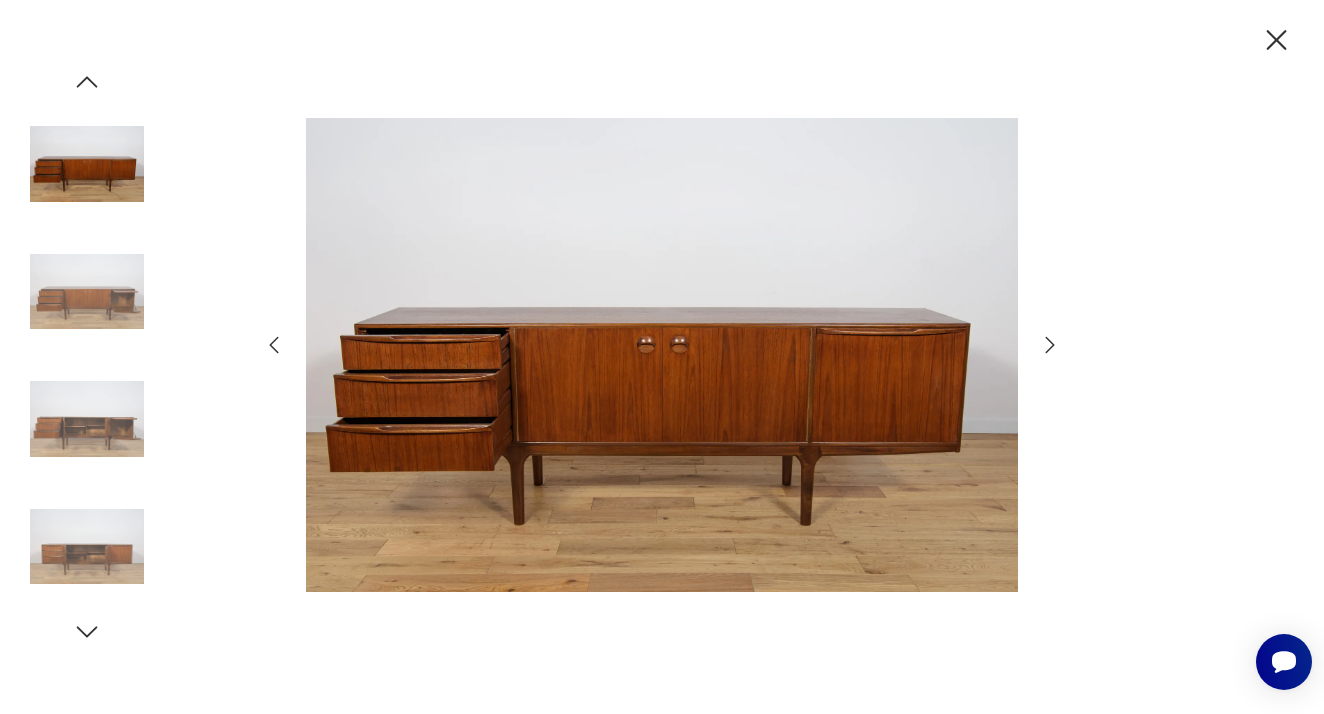 click 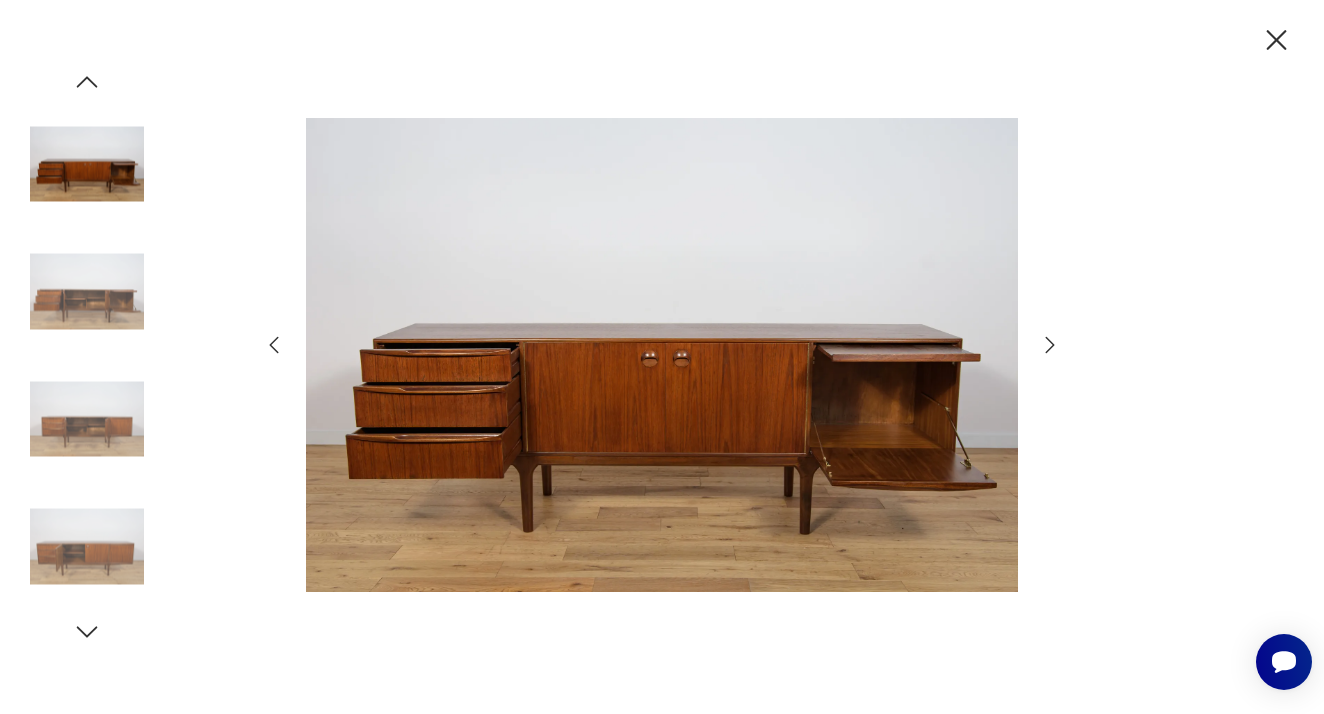 click 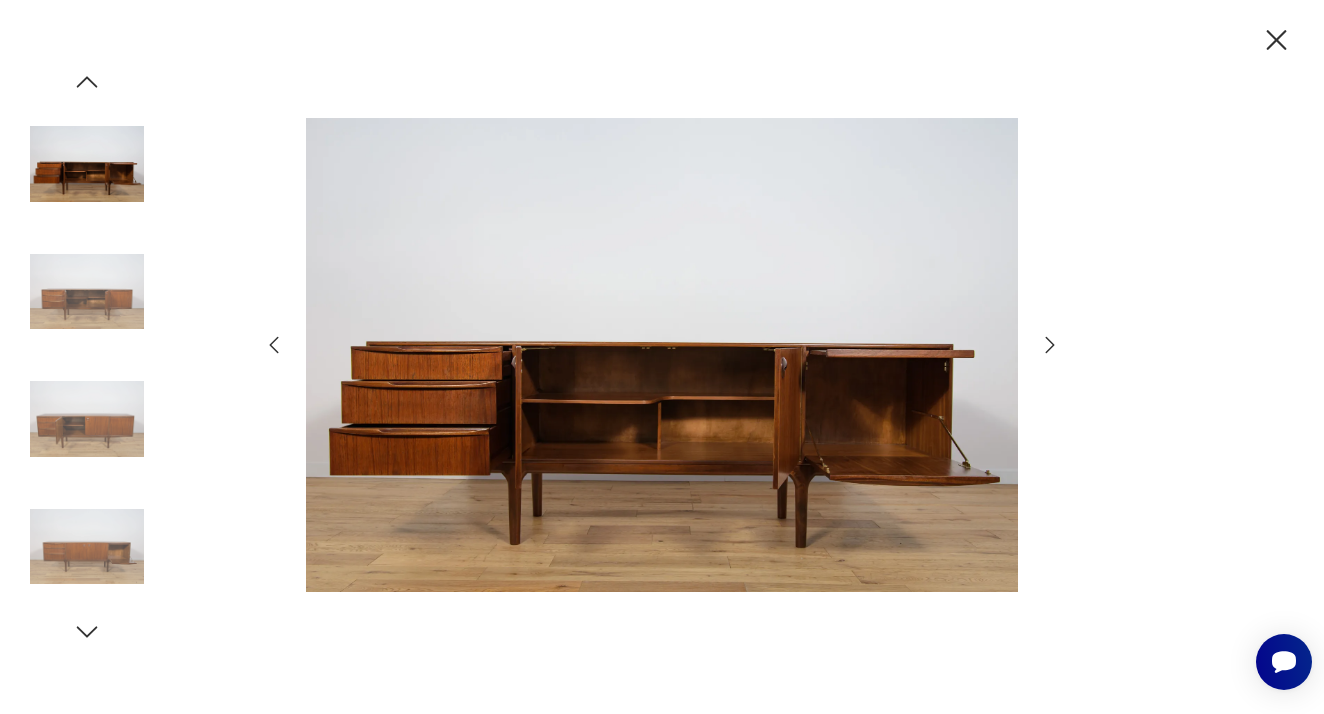 click 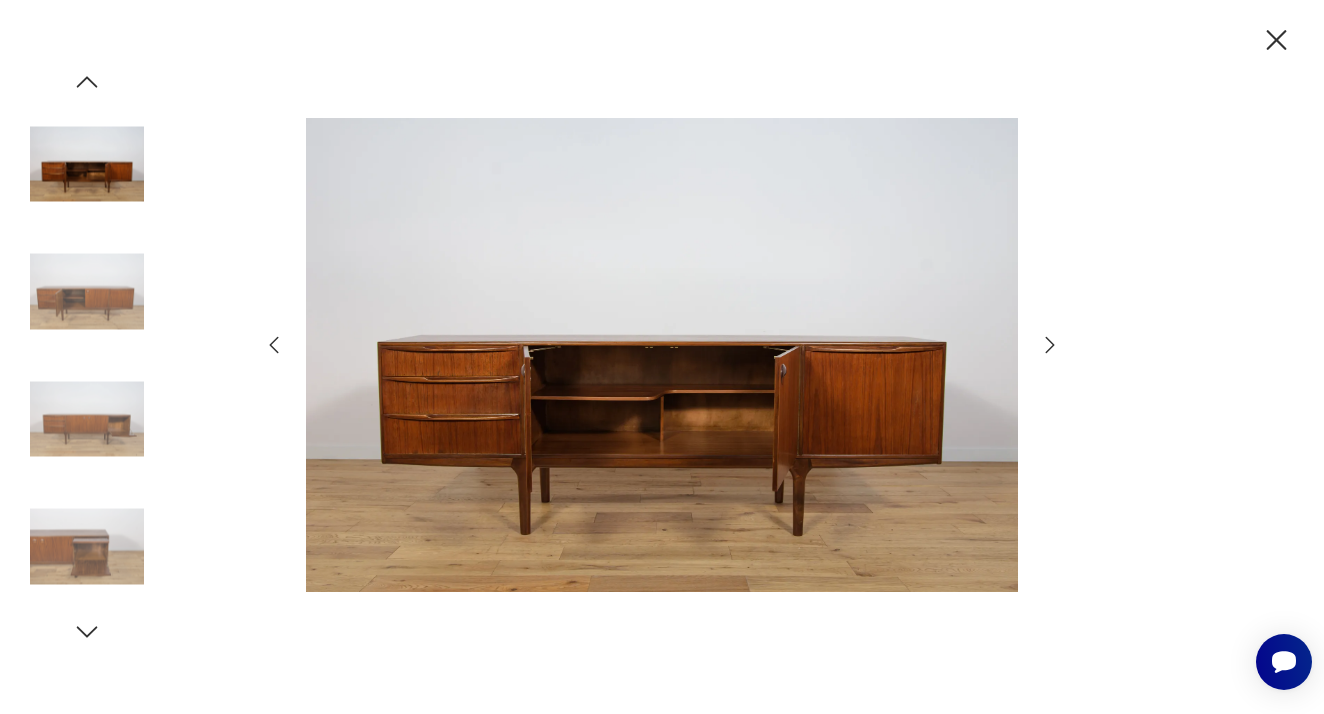 click 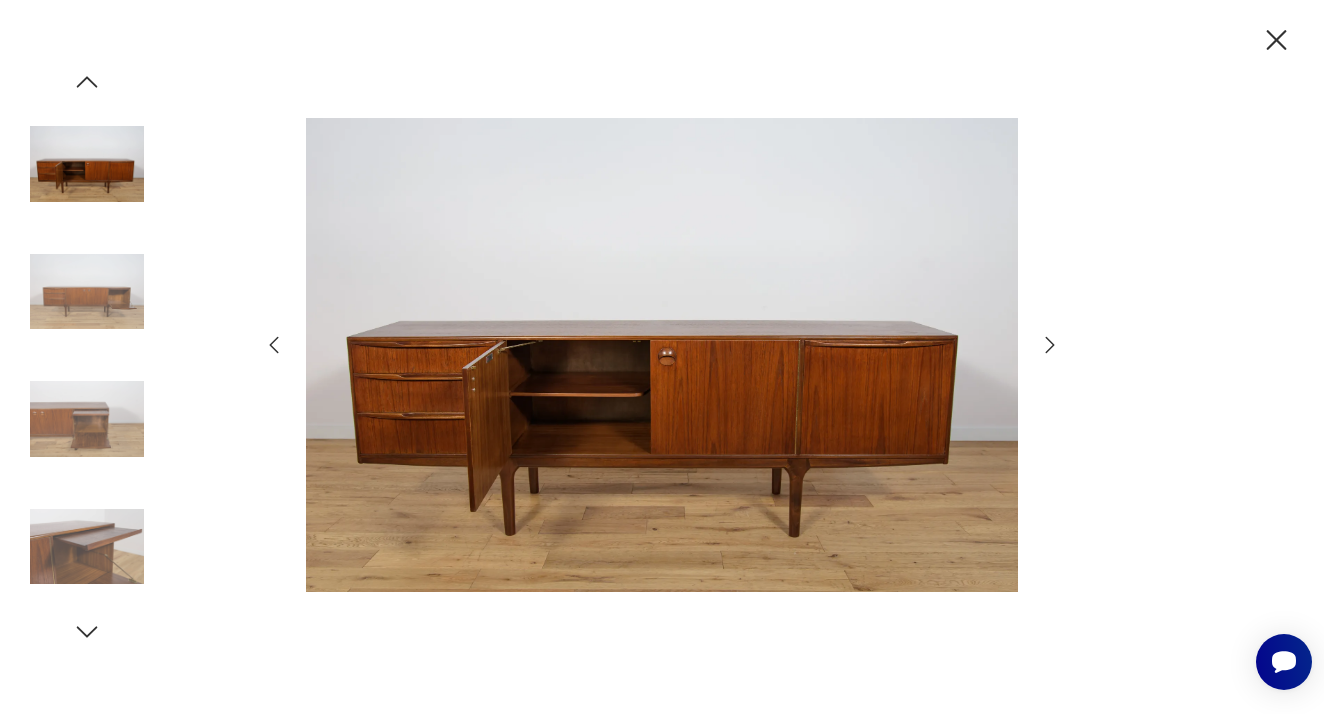 click 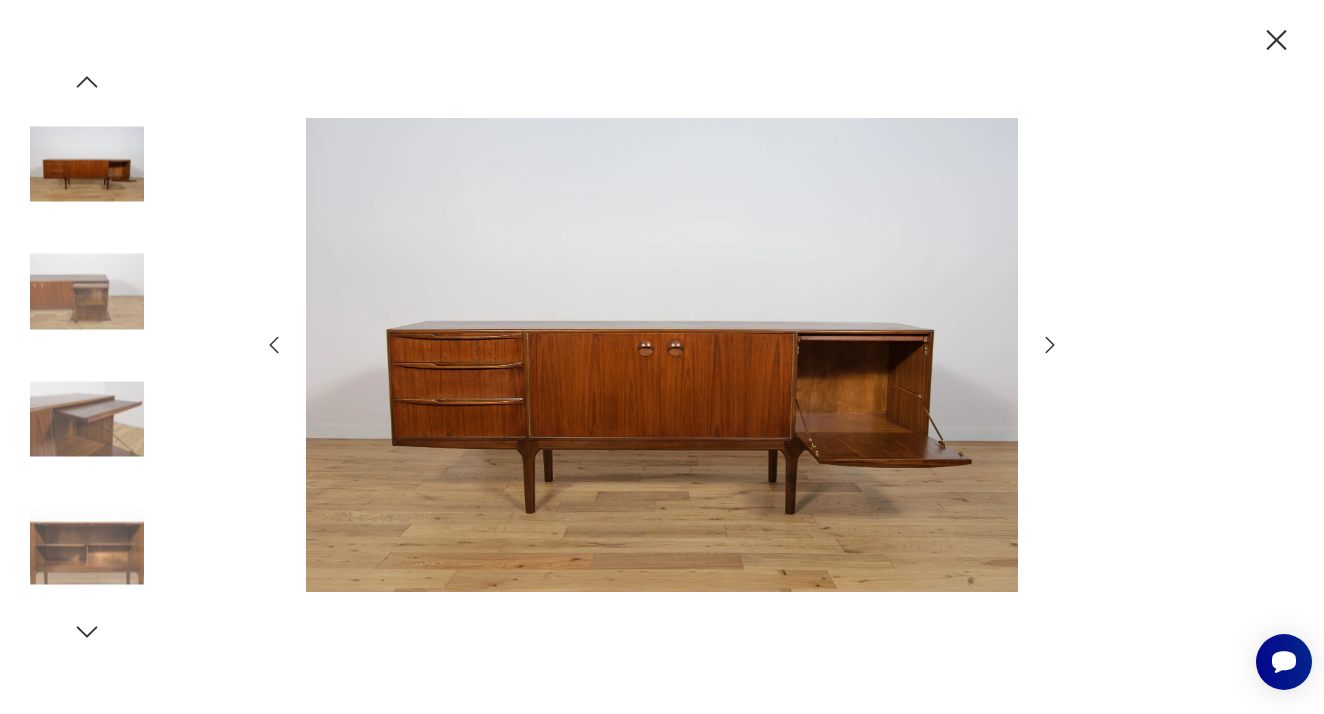 click 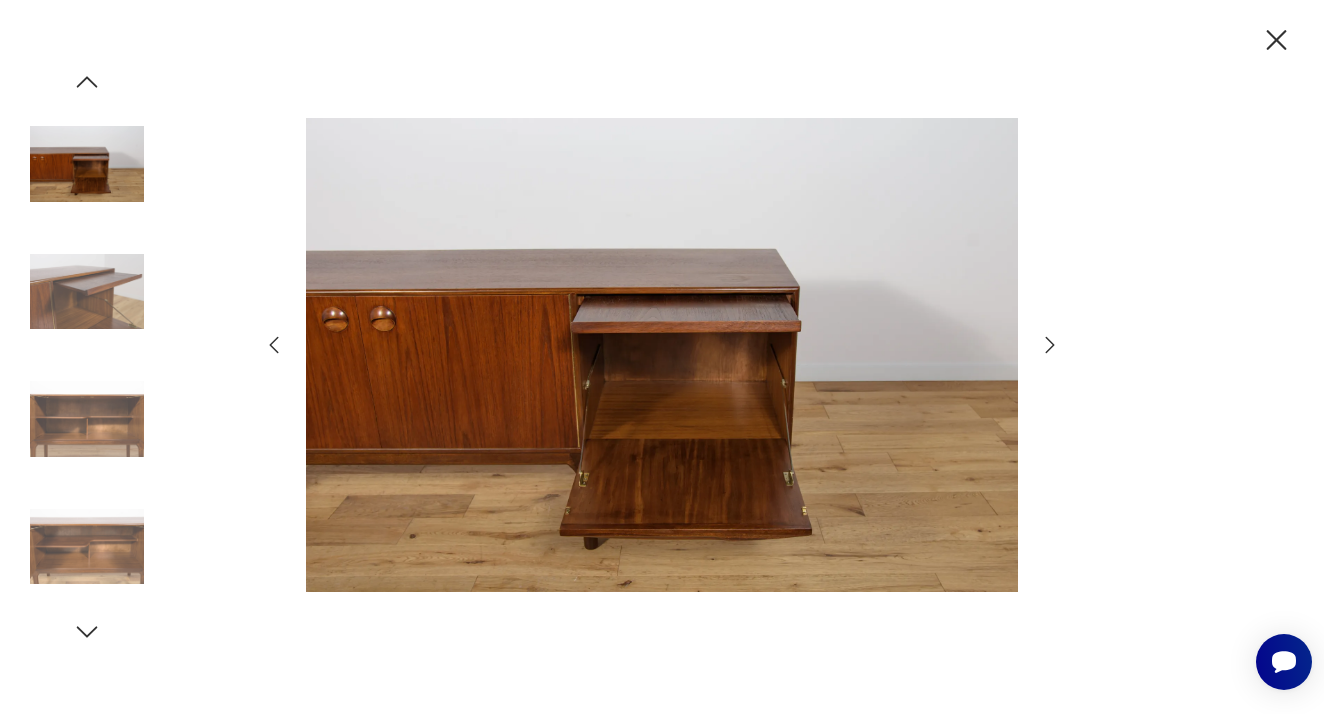 click 